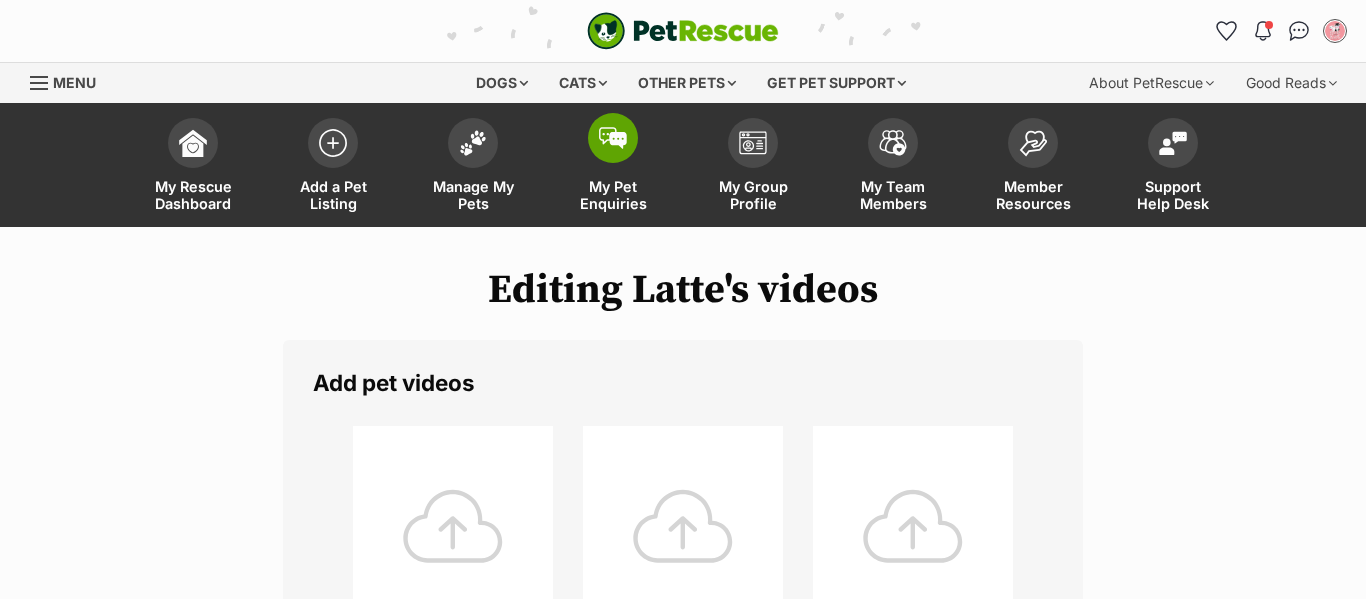 scroll, scrollTop: 138, scrollLeft: 0, axis: vertical 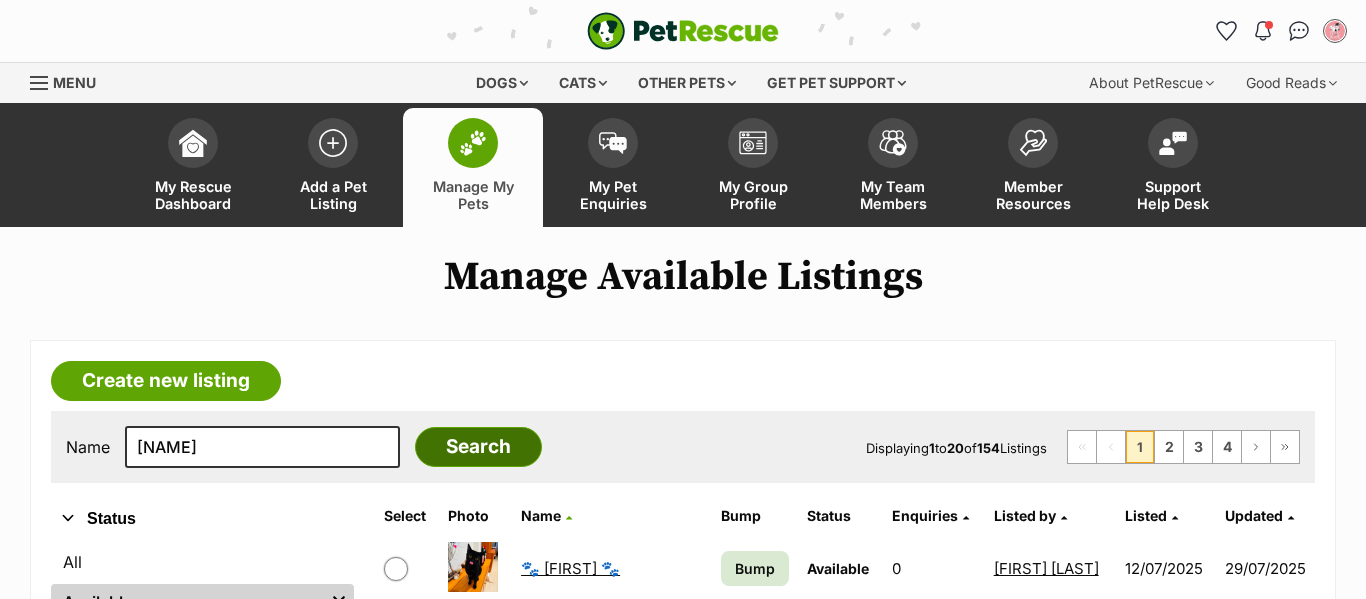 type on "[NAME]" 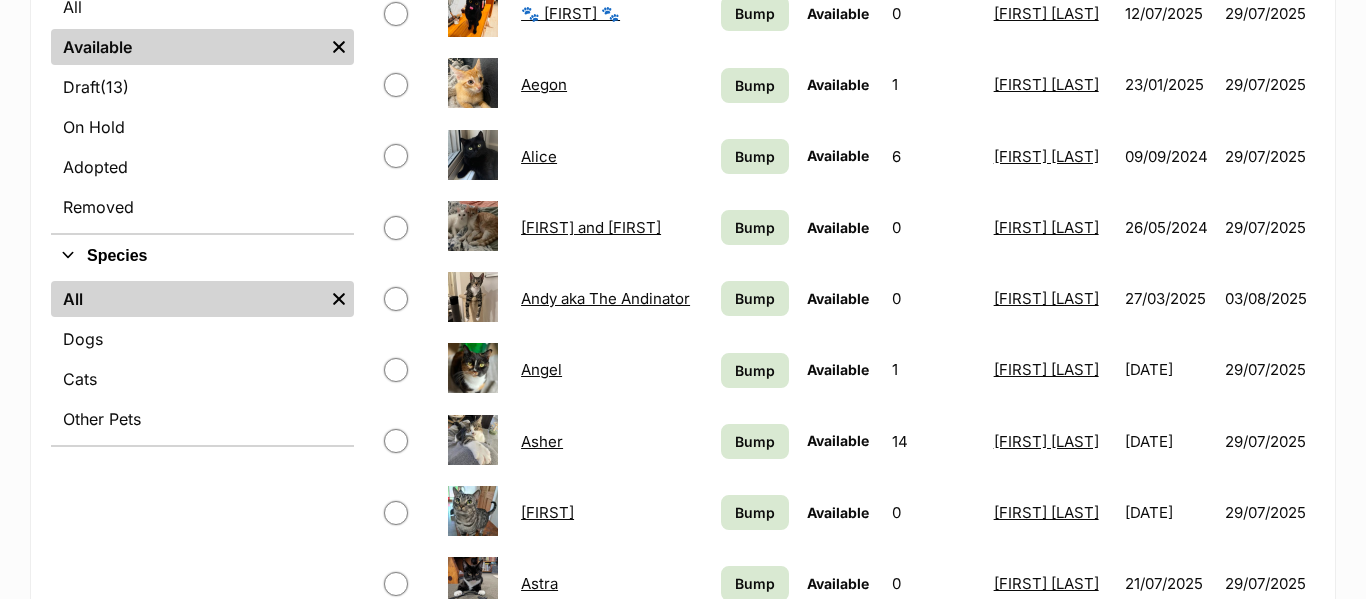 scroll, scrollTop: 618, scrollLeft: 0, axis: vertical 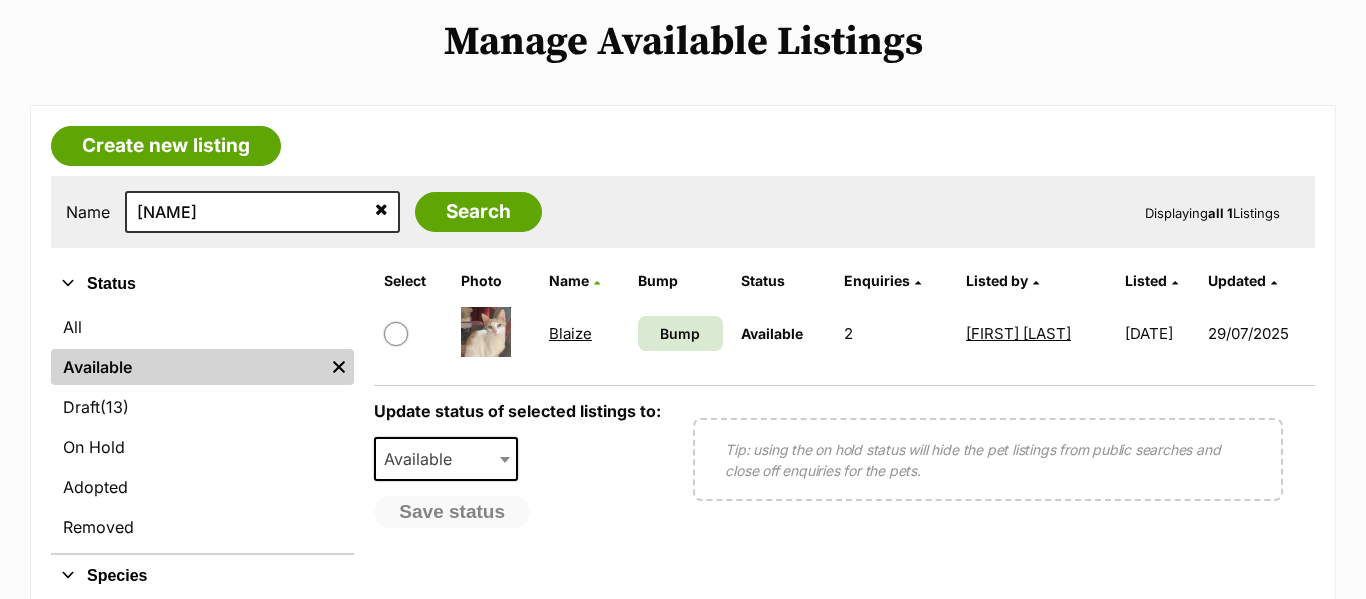 click on "Blaize" at bounding box center (570, 333) 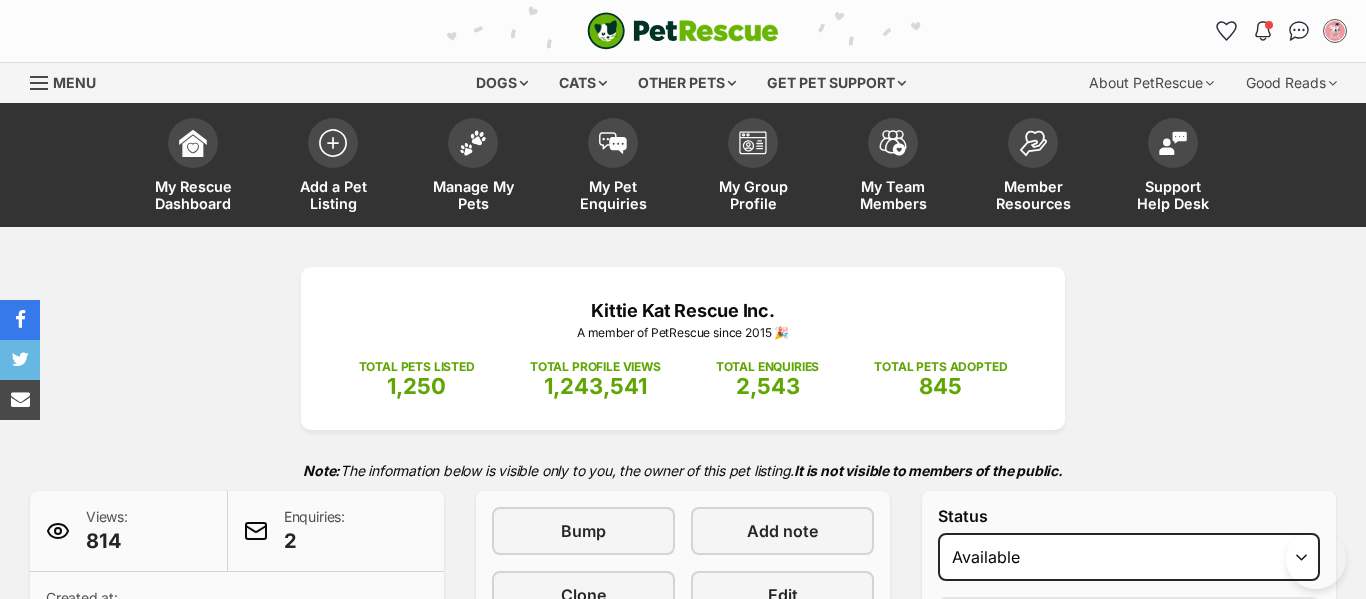 scroll, scrollTop: 0, scrollLeft: 0, axis: both 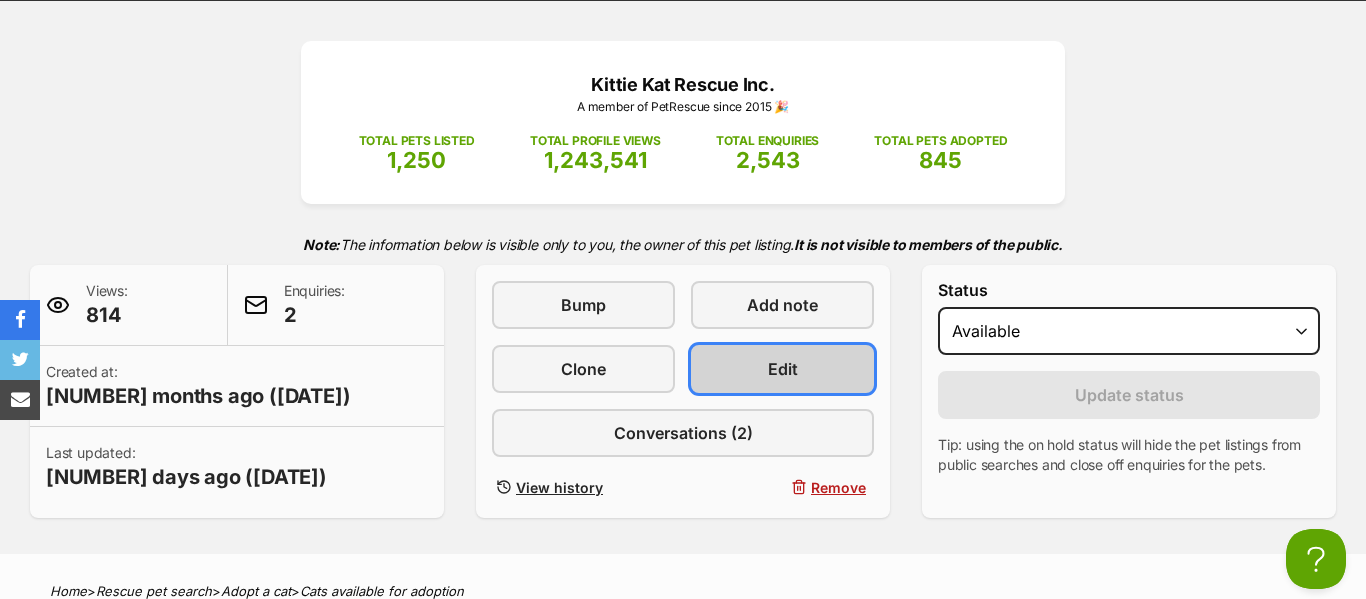 click on "Edit" at bounding box center (782, 369) 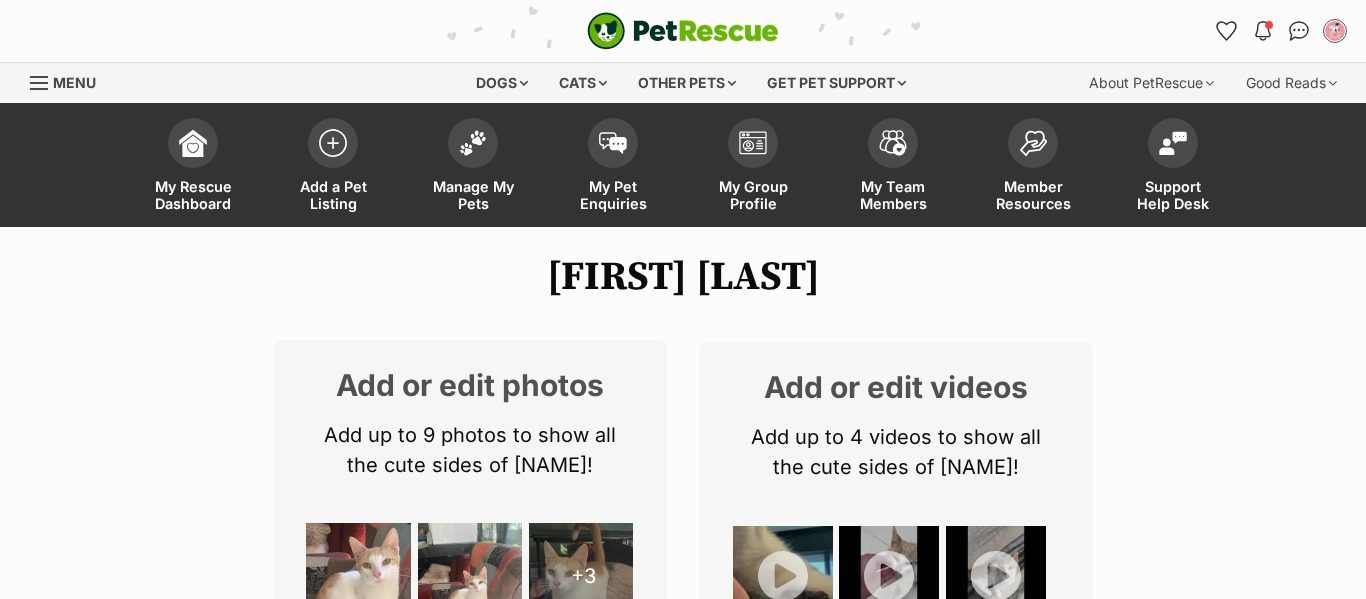 scroll, scrollTop: 775, scrollLeft: 0, axis: vertical 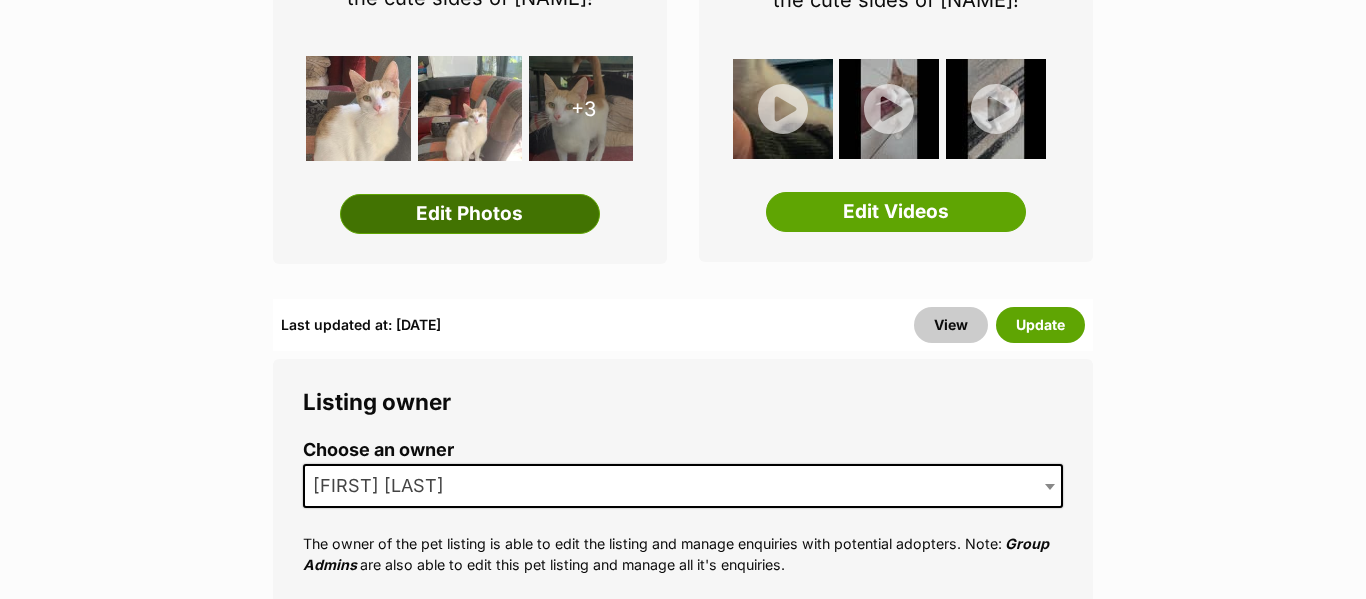 click on "Edit Photos" at bounding box center (470, 214) 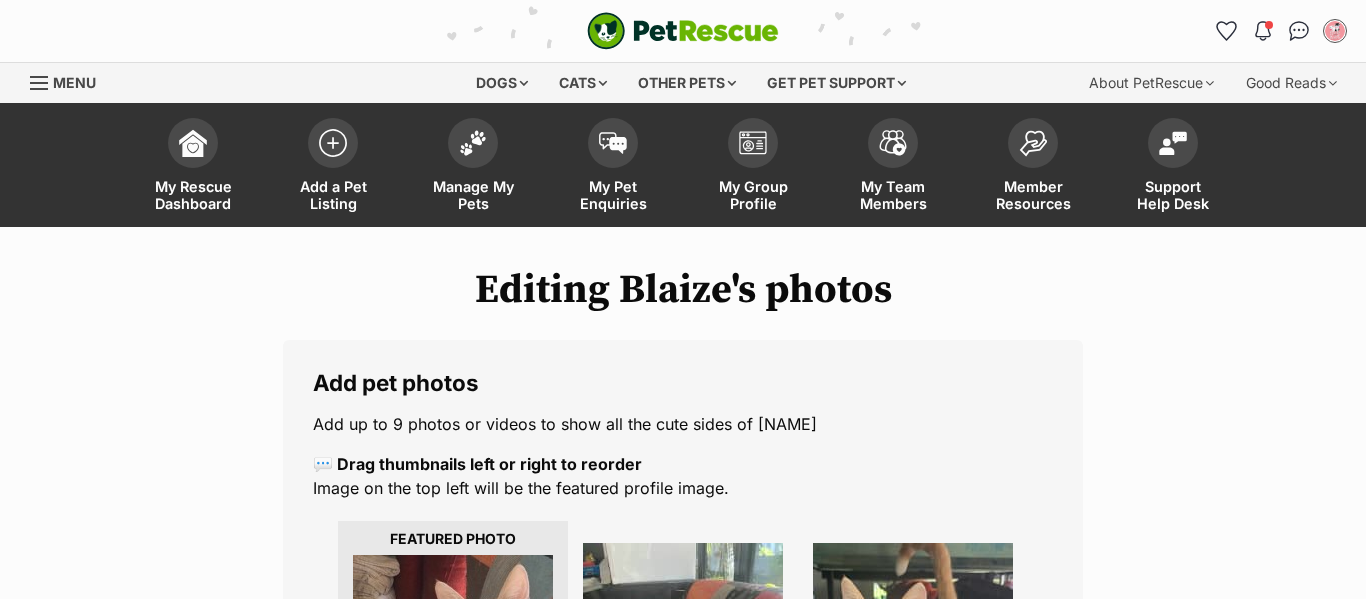 scroll, scrollTop: 0, scrollLeft: 0, axis: both 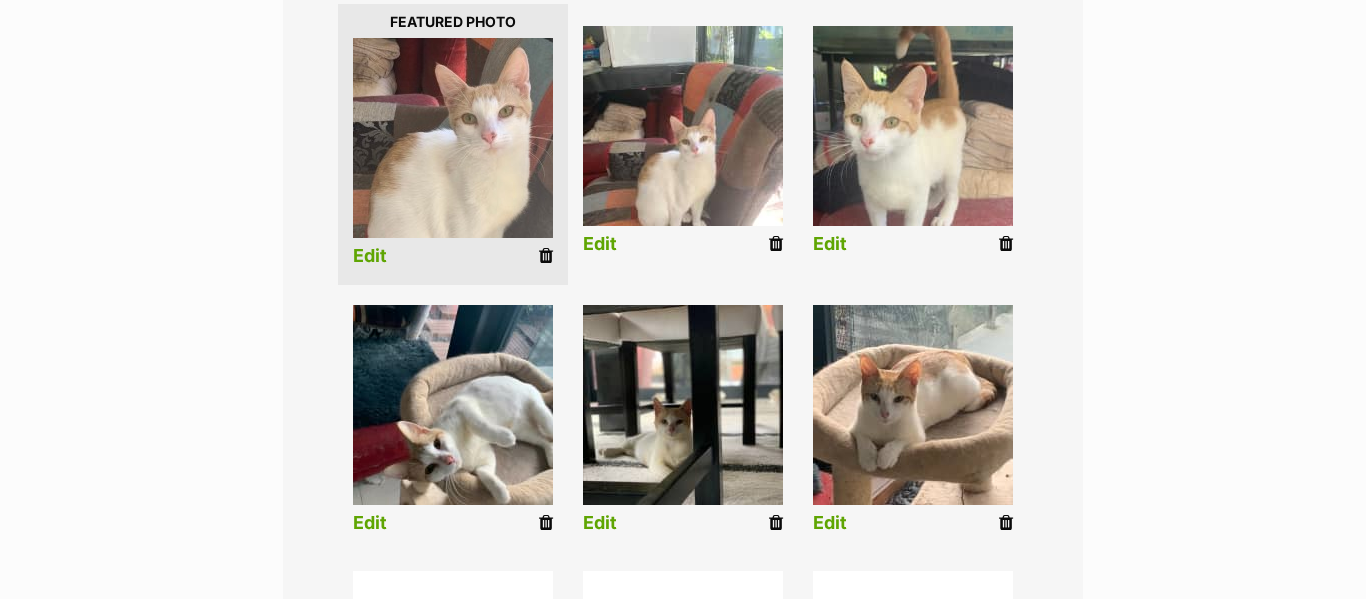 click at bounding box center [776, 244] 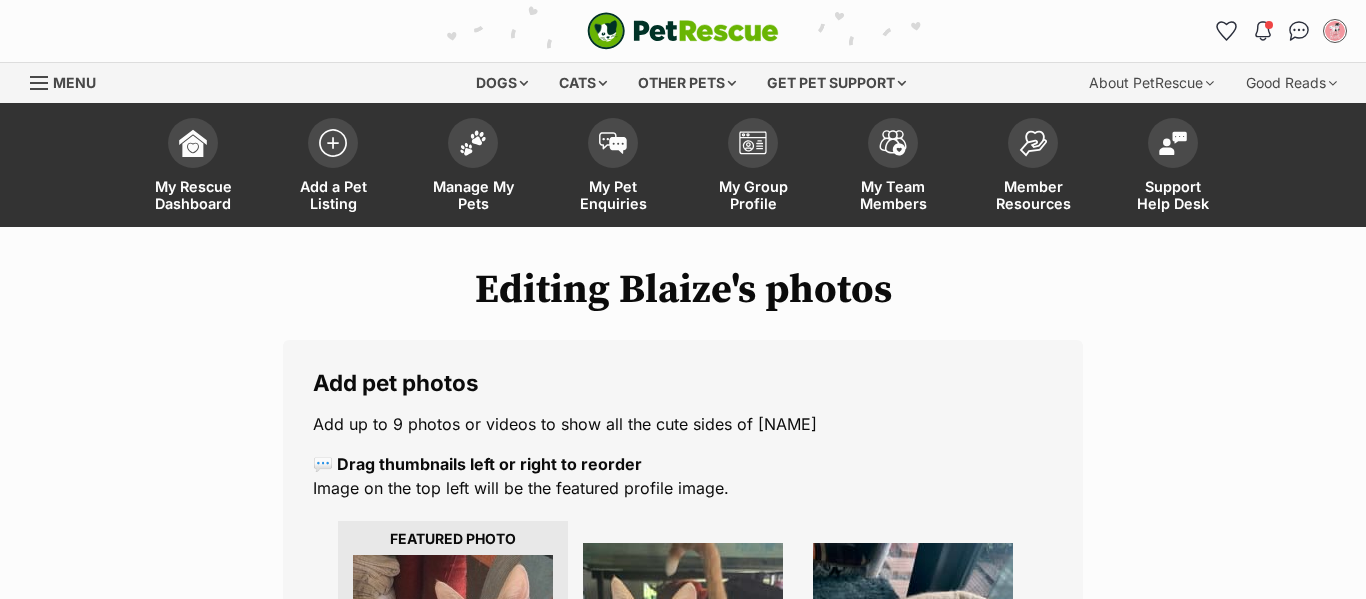 scroll, scrollTop: 0, scrollLeft: 0, axis: both 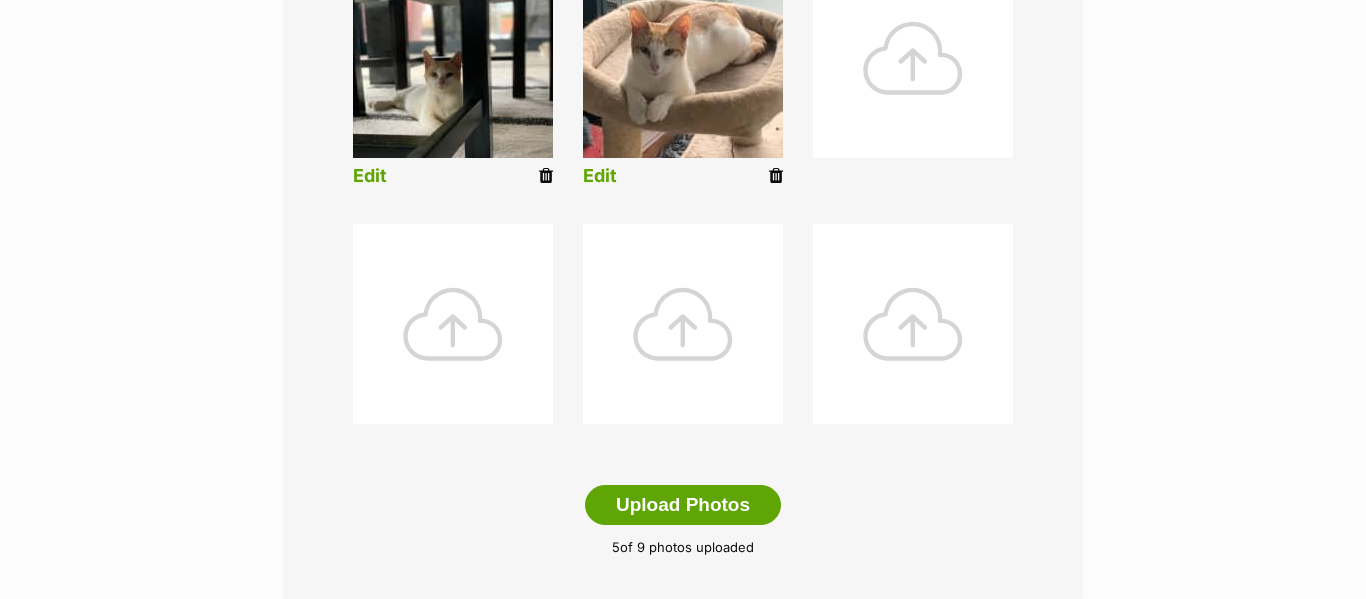 click at bounding box center (913, 58) 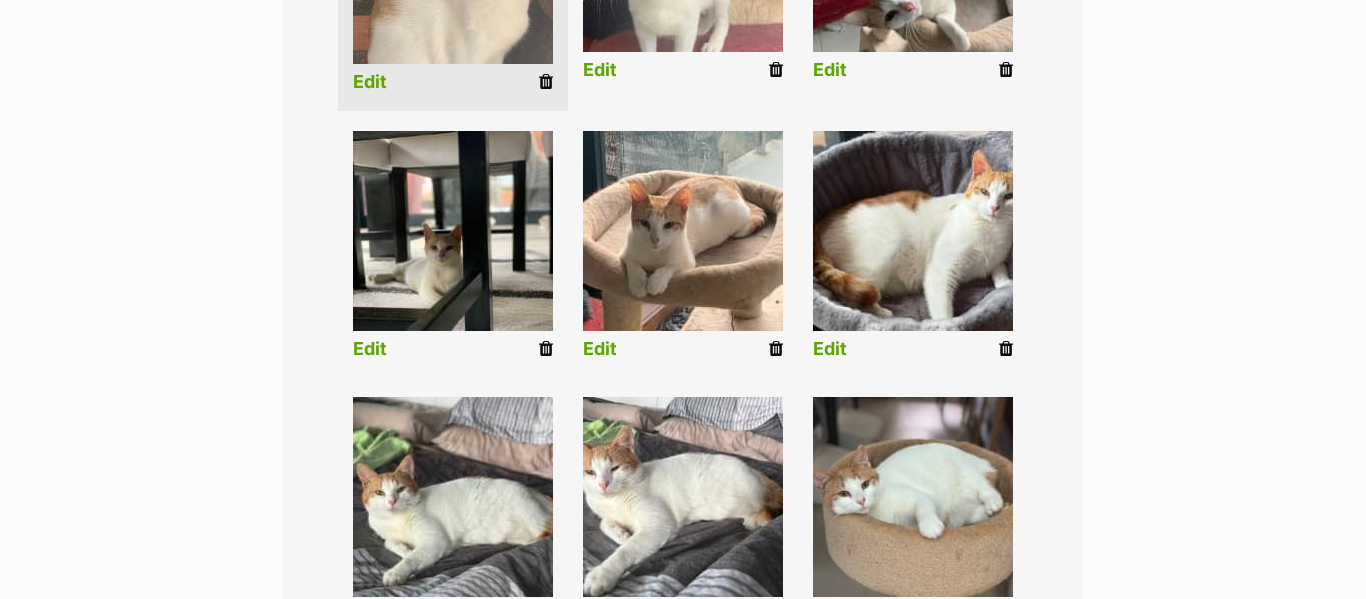 scroll, scrollTop: 702, scrollLeft: 0, axis: vertical 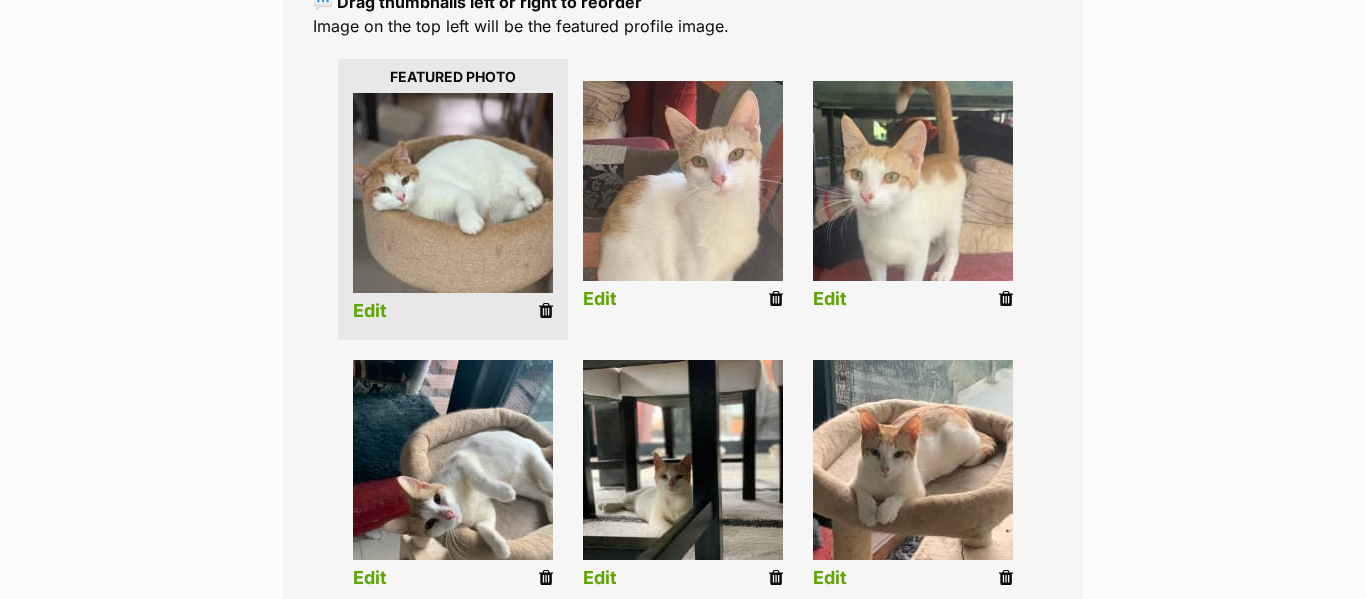 click on "Edit" at bounding box center [370, 311] 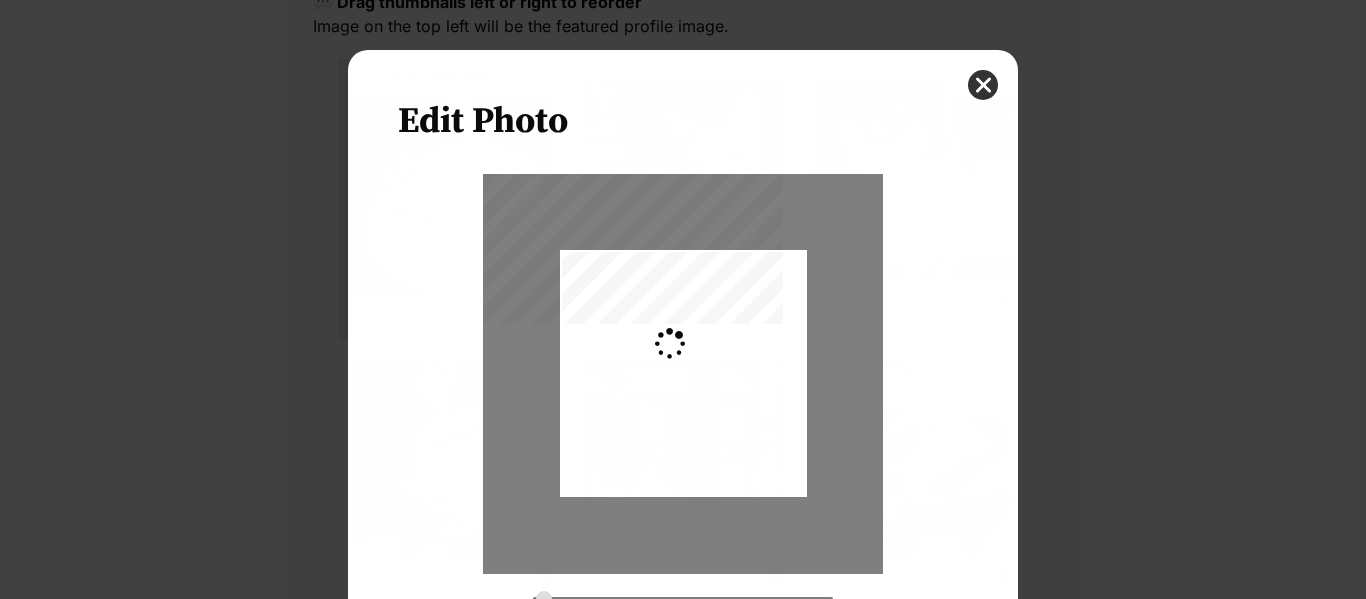 scroll, scrollTop: 0, scrollLeft: 0, axis: both 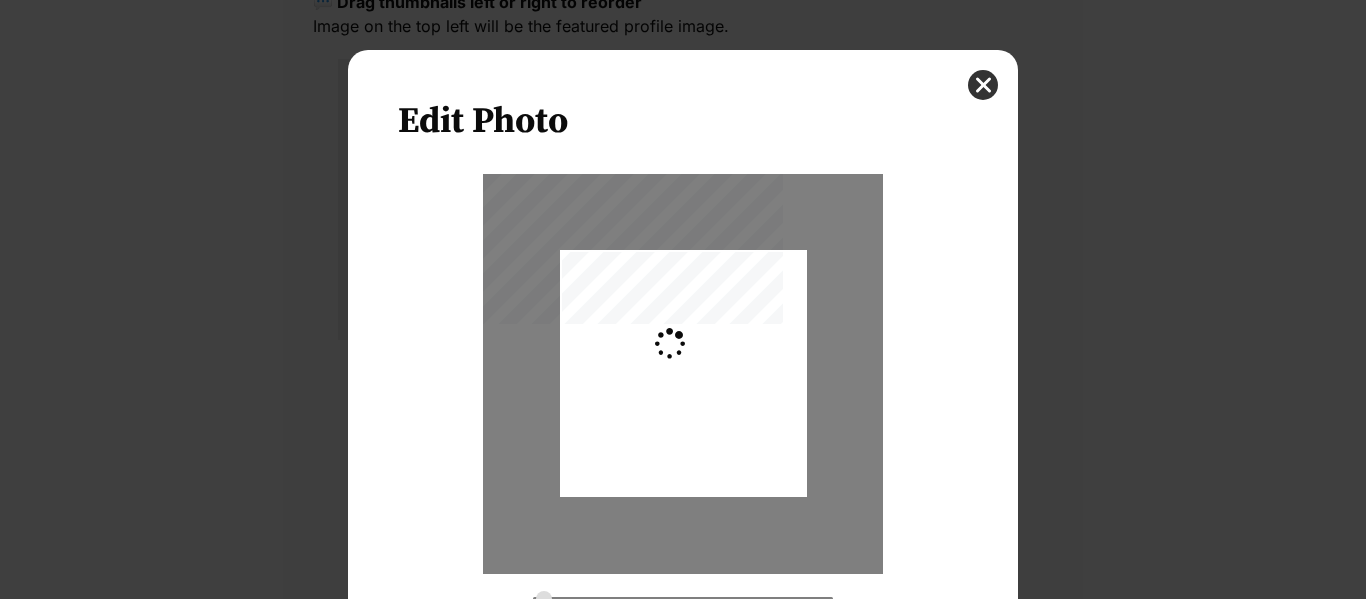 type on "0.3057" 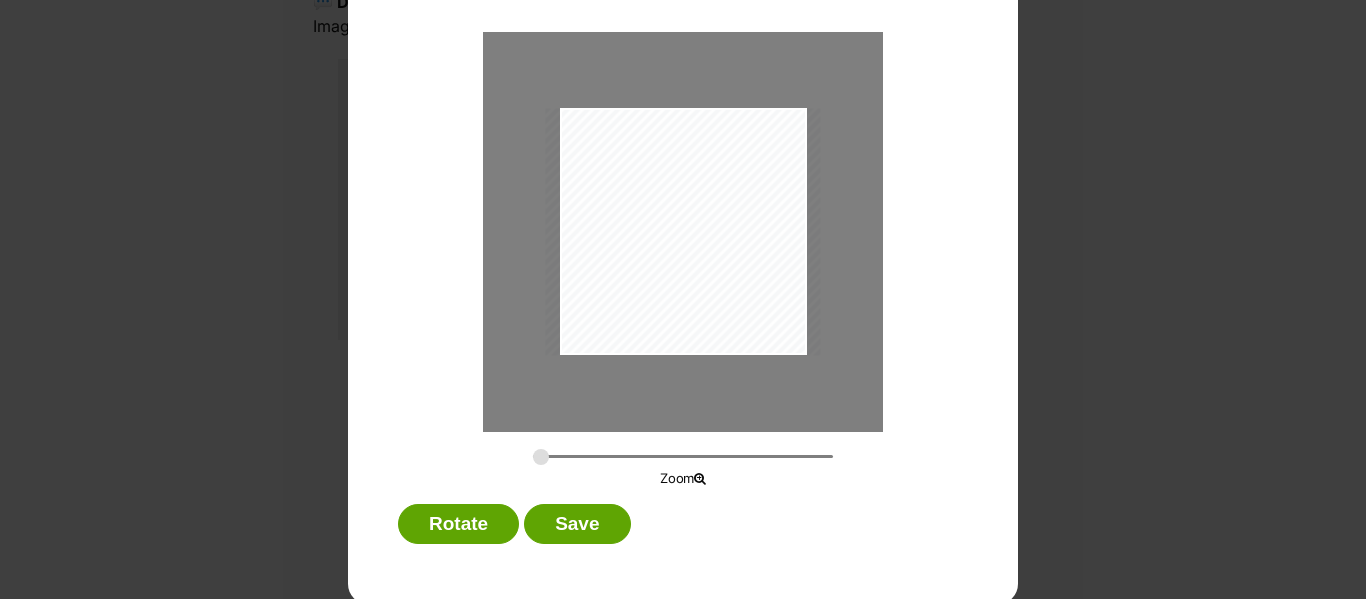 scroll, scrollTop: 147, scrollLeft: 0, axis: vertical 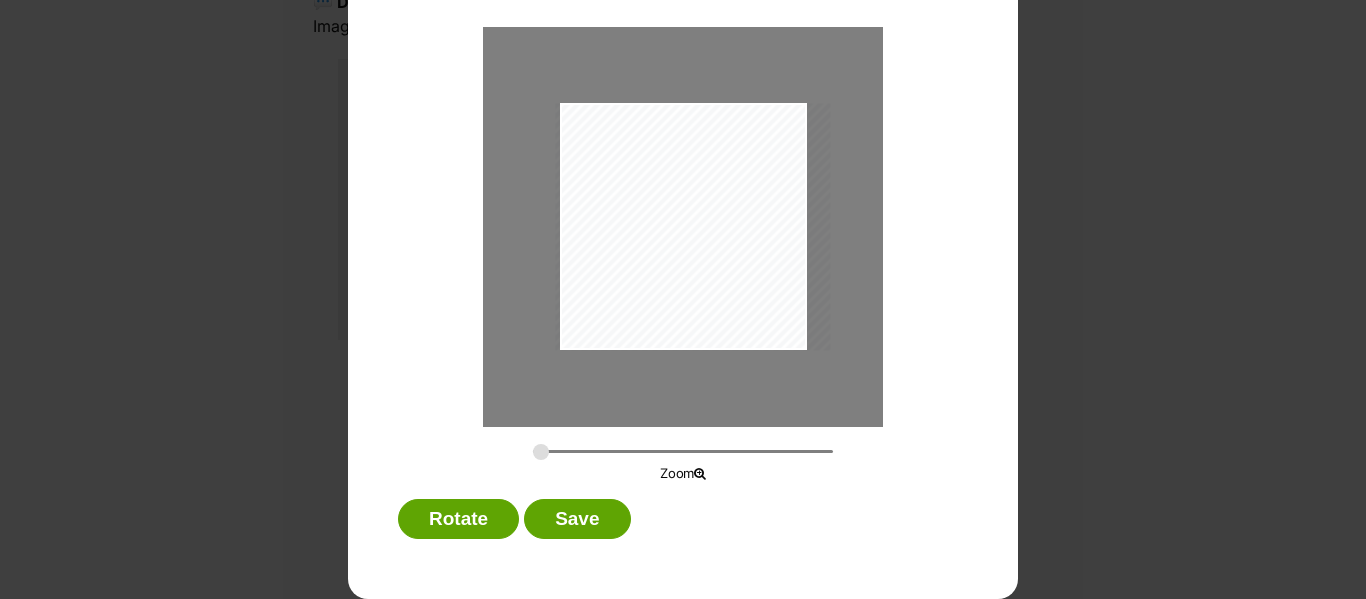 drag, startPoint x: 759, startPoint y: 269, endPoint x: 769, endPoint y: 272, distance: 10.440307 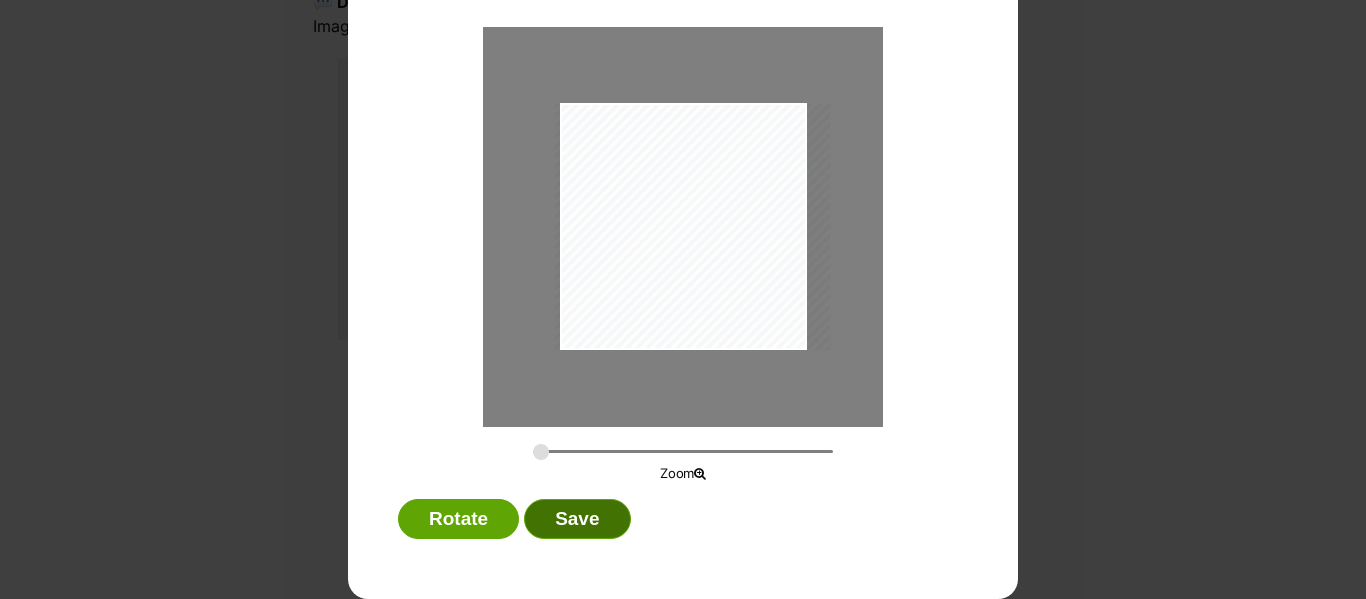 click on "Save" at bounding box center (577, 519) 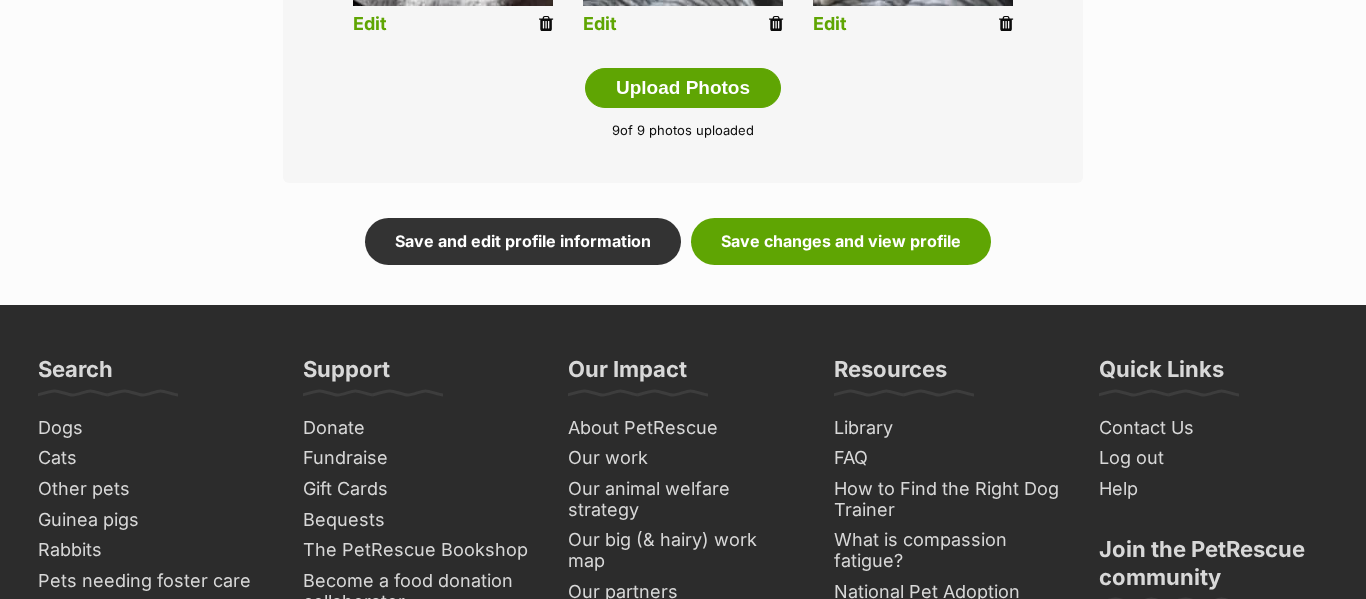 scroll, scrollTop: 1235, scrollLeft: 0, axis: vertical 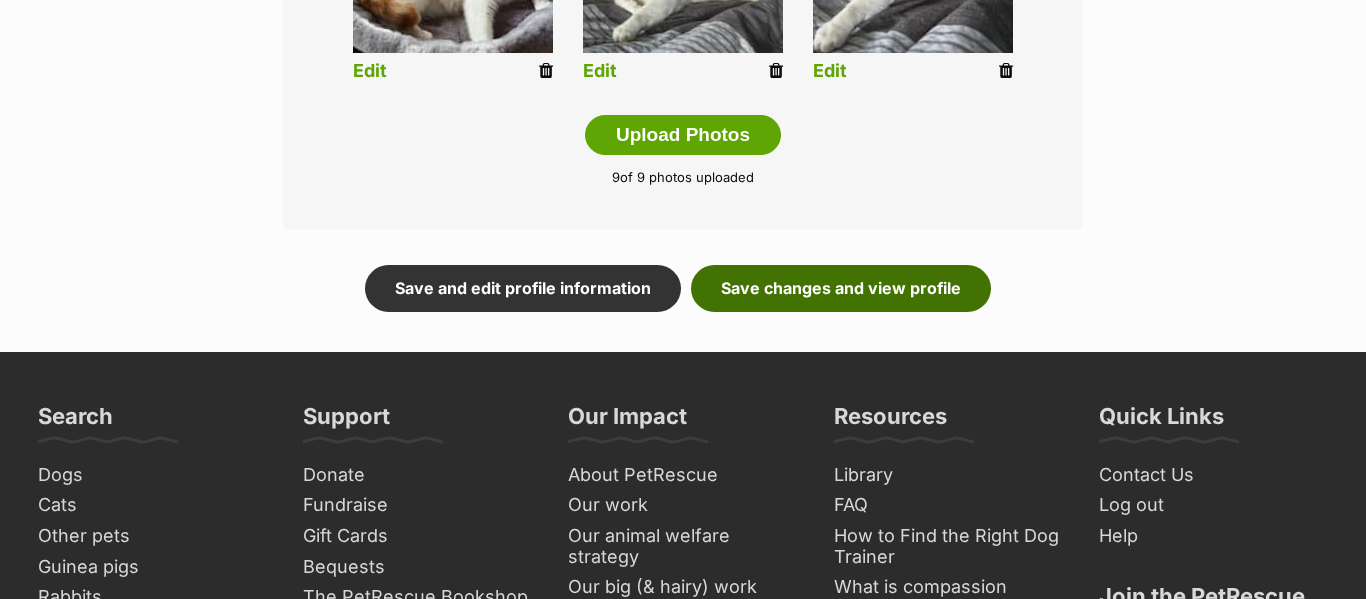 click on "Save changes and view profile" at bounding box center (841, 288) 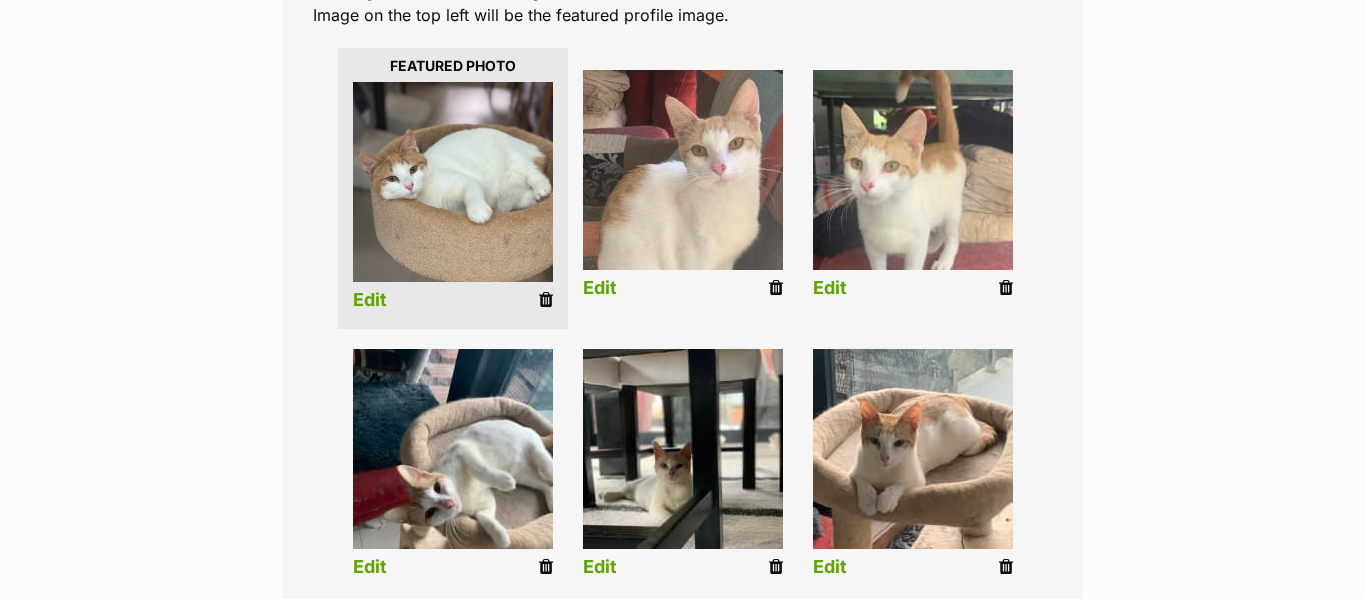 scroll, scrollTop: 469, scrollLeft: 0, axis: vertical 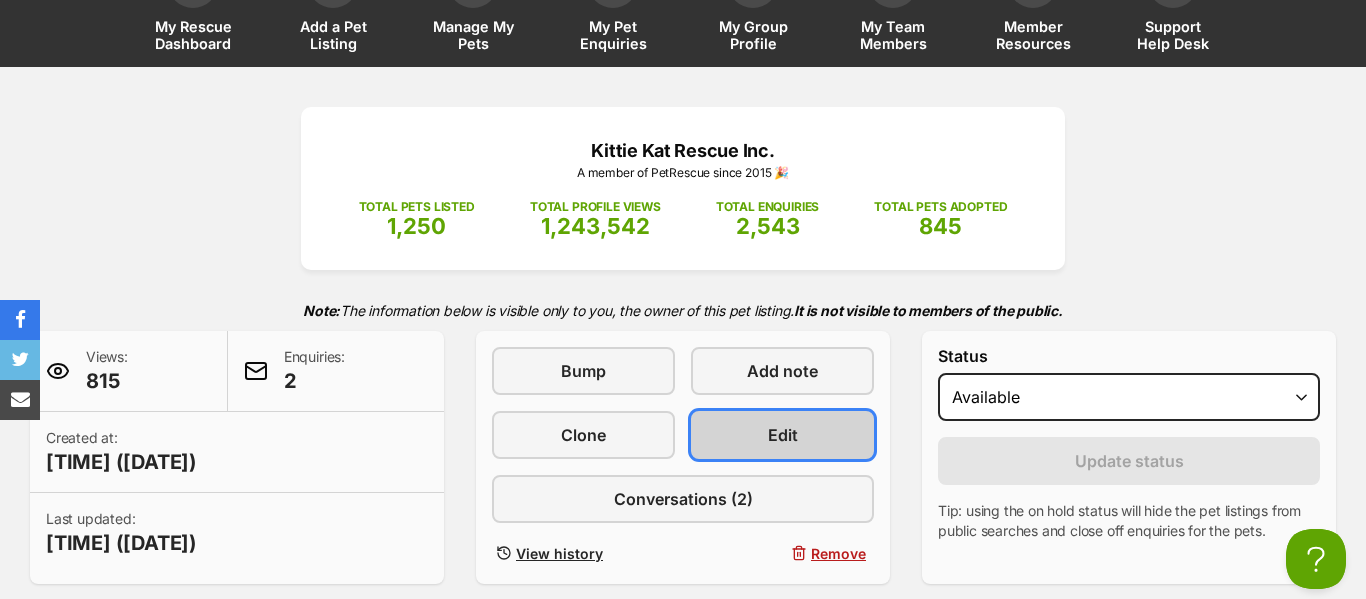 click on "Edit" at bounding box center (782, 435) 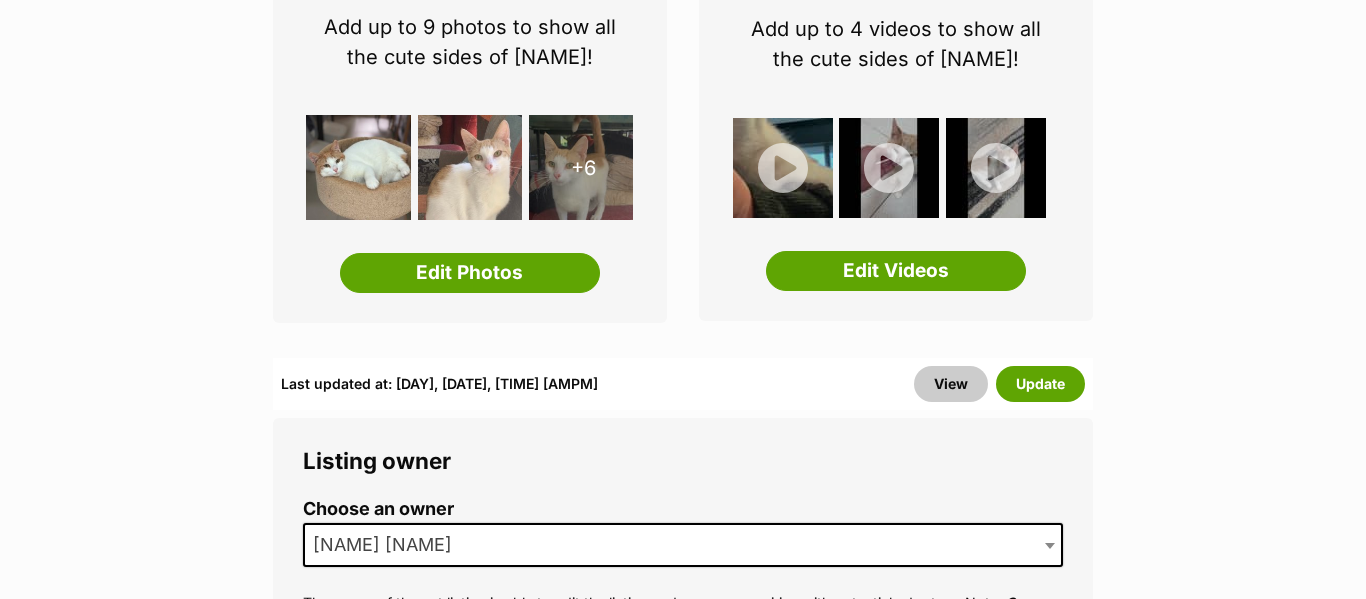 scroll, scrollTop: 671, scrollLeft: 0, axis: vertical 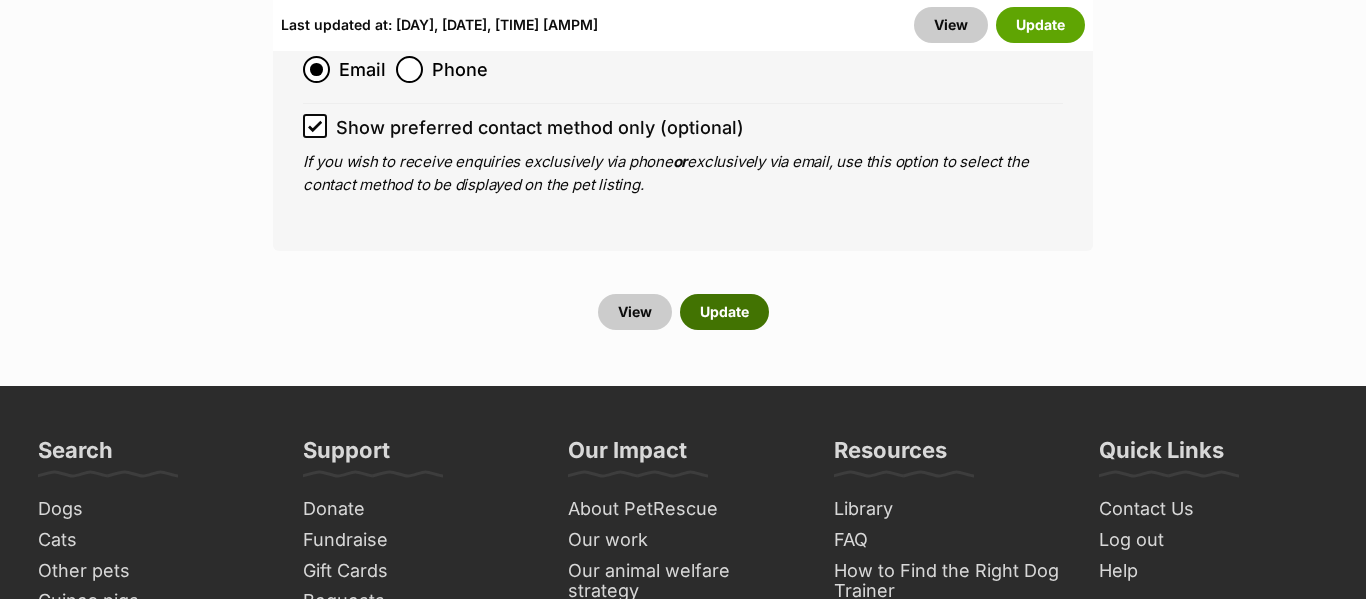 click on "Update" at bounding box center (724, 312) 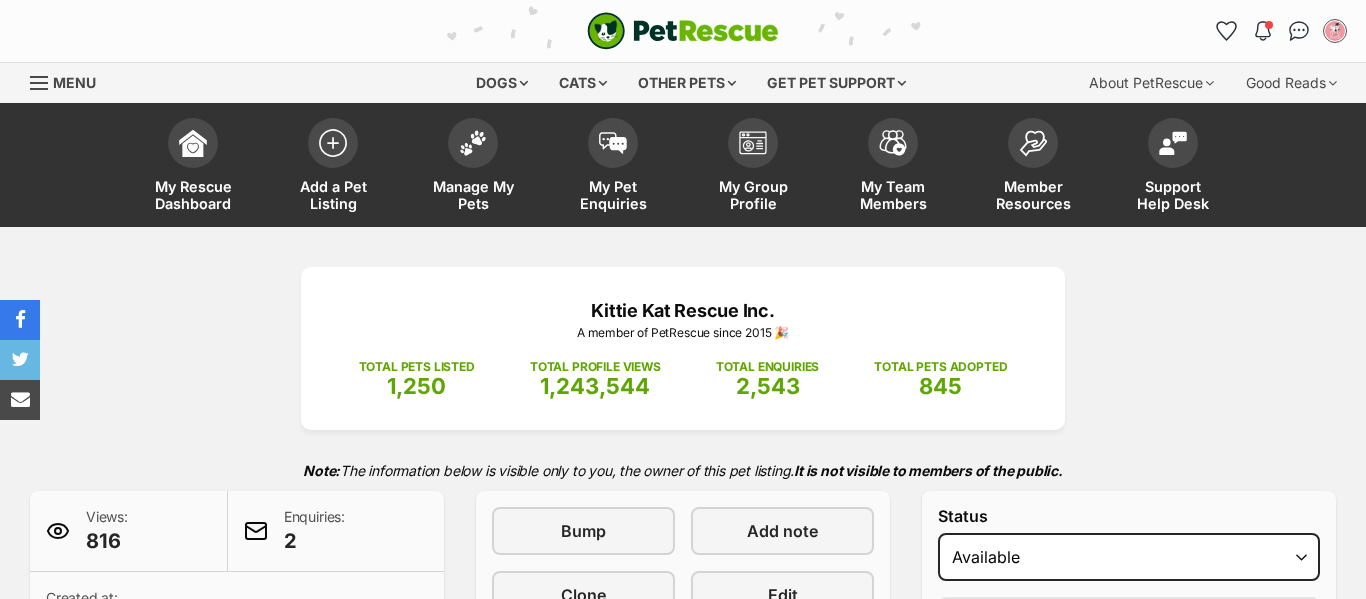 scroll, scrollTop: 0, scrollLeft: 0, axis: both 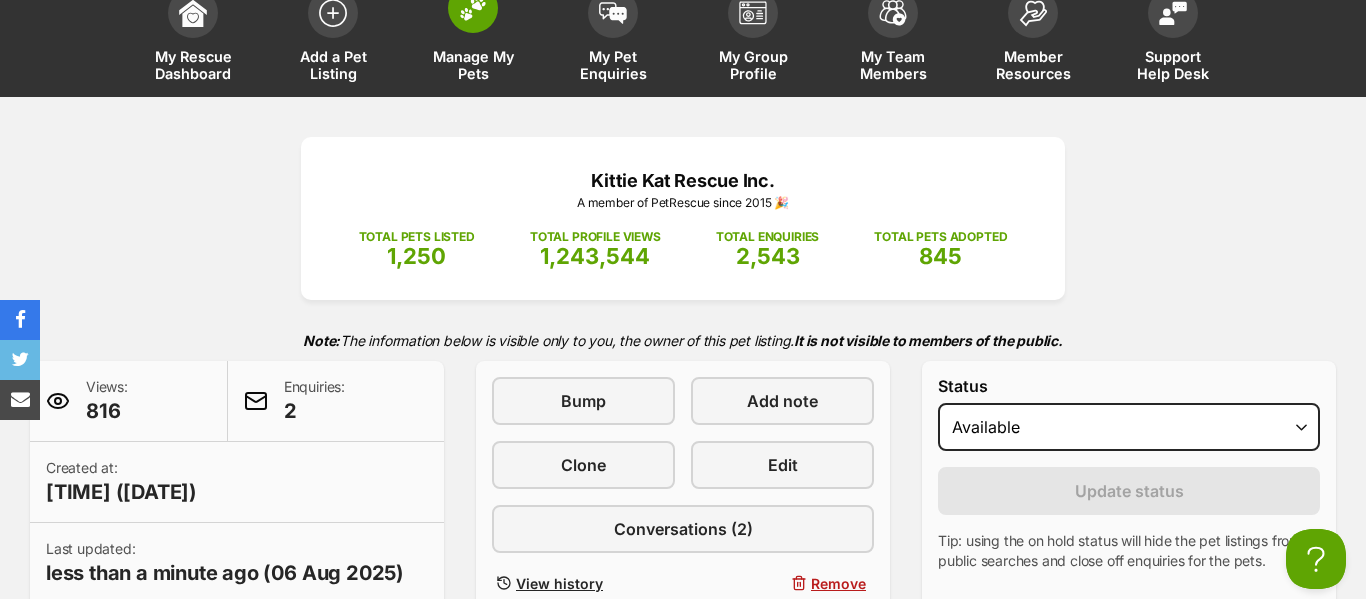 click at bounding box center [473, 8] 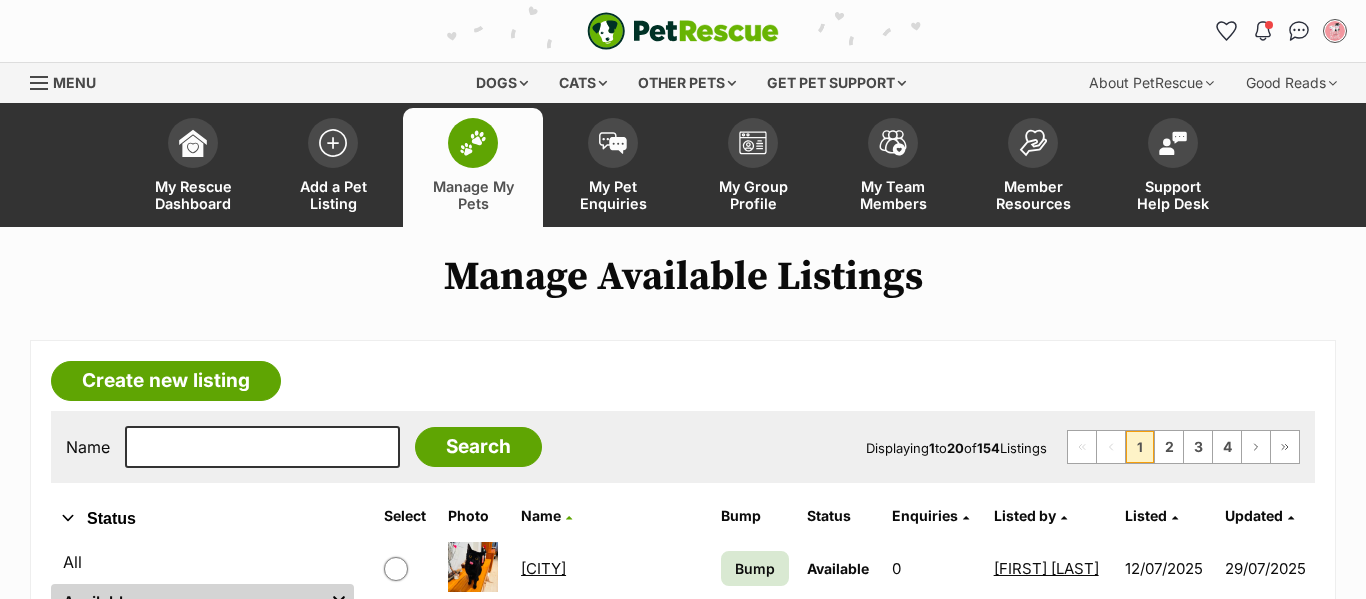 scroll, scrollTop: 0, scrollLeft: 0, axis: both 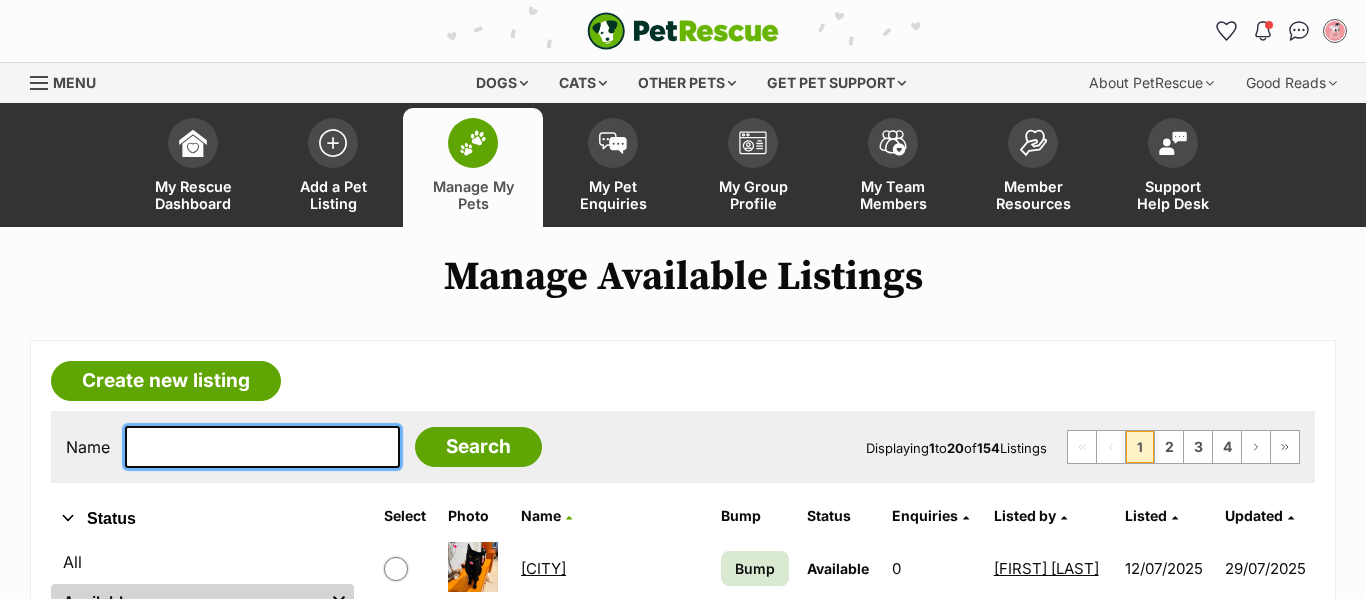 click at bounding box center (262, 447) 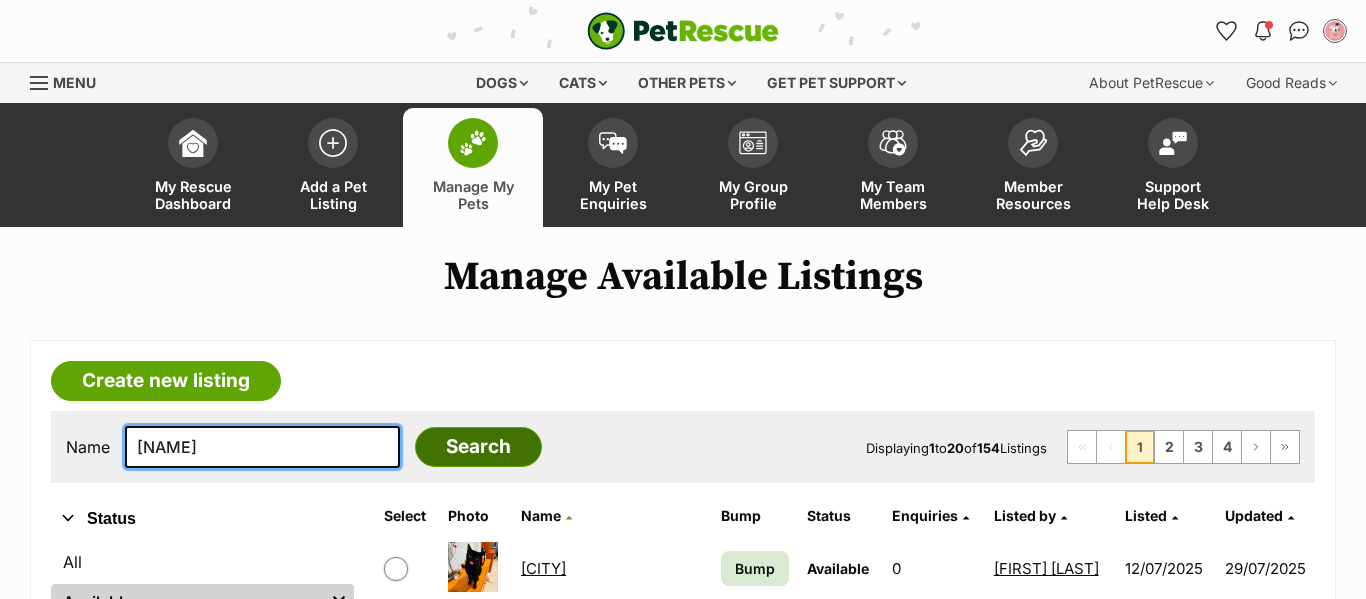 type on "tigger" 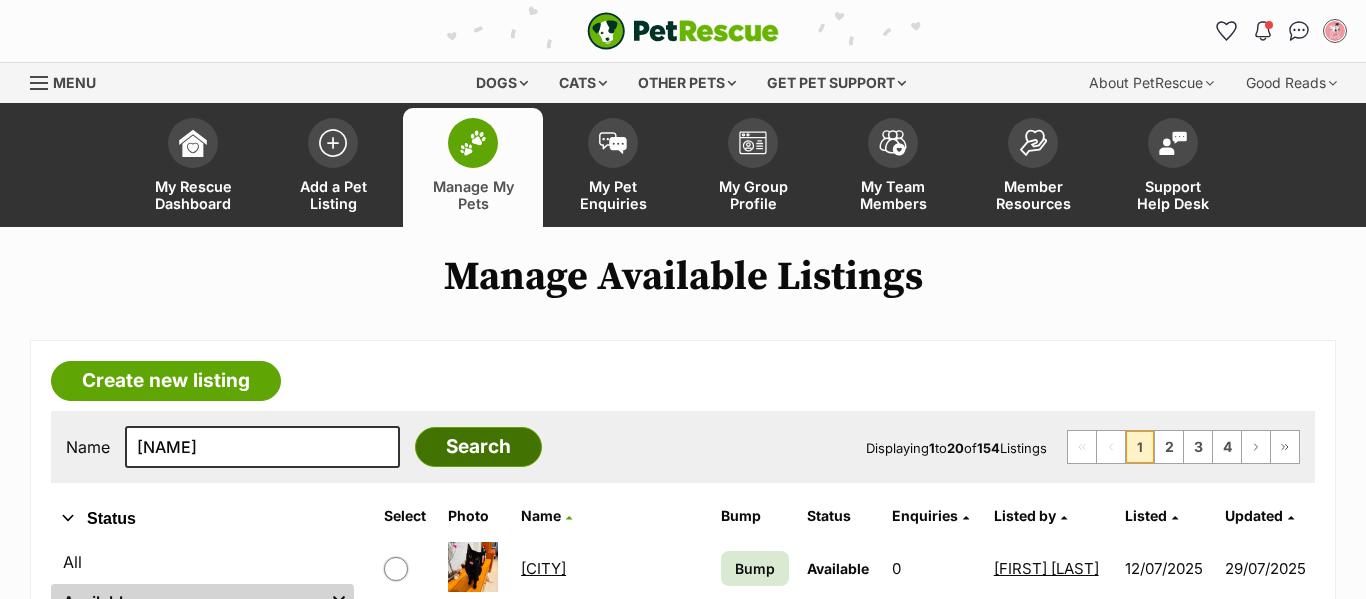 click on "Search" at bounding box center [478, 447] 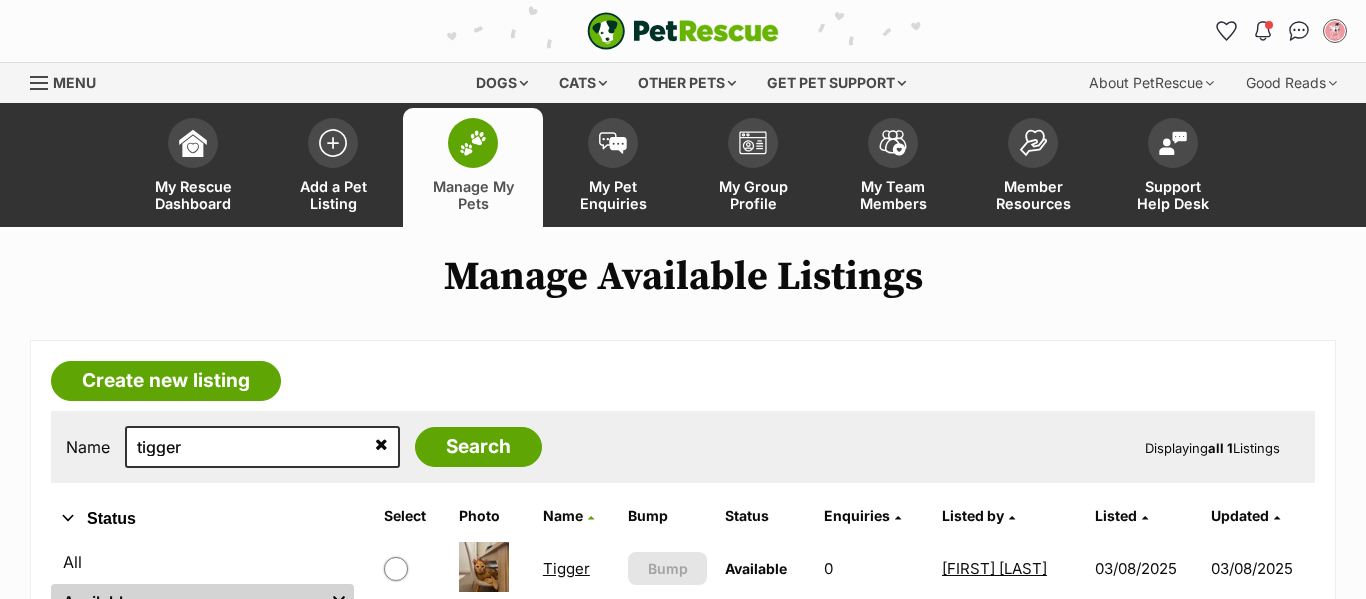 scroll, scrollTop: 0, scrollLeft: 0, axis: both 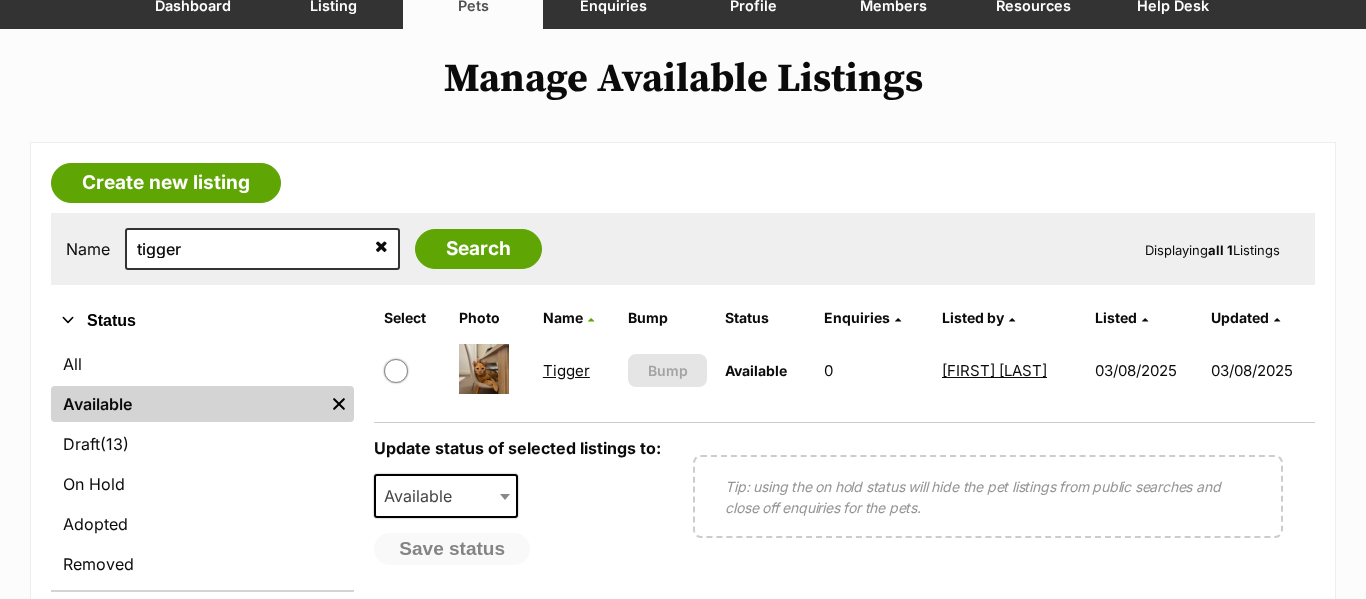 click on "Tigger" at bounding box center [566, 370] 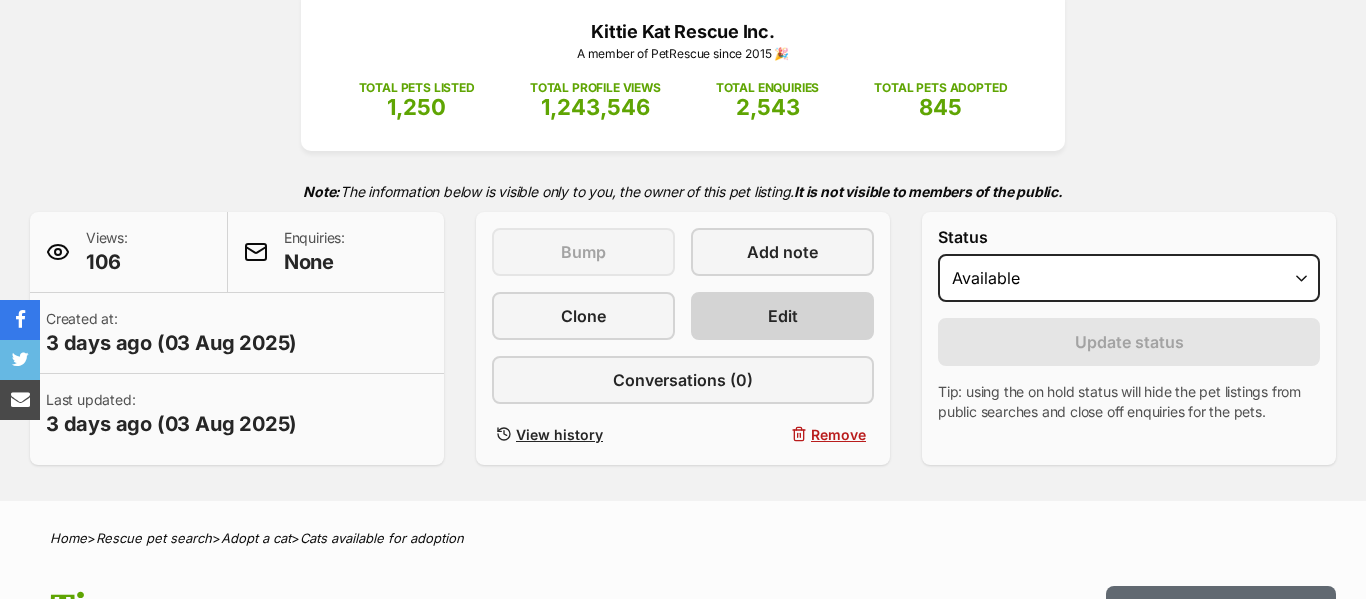scroll, scrollTop: 279, scrollLeft: 0, axis: vertical 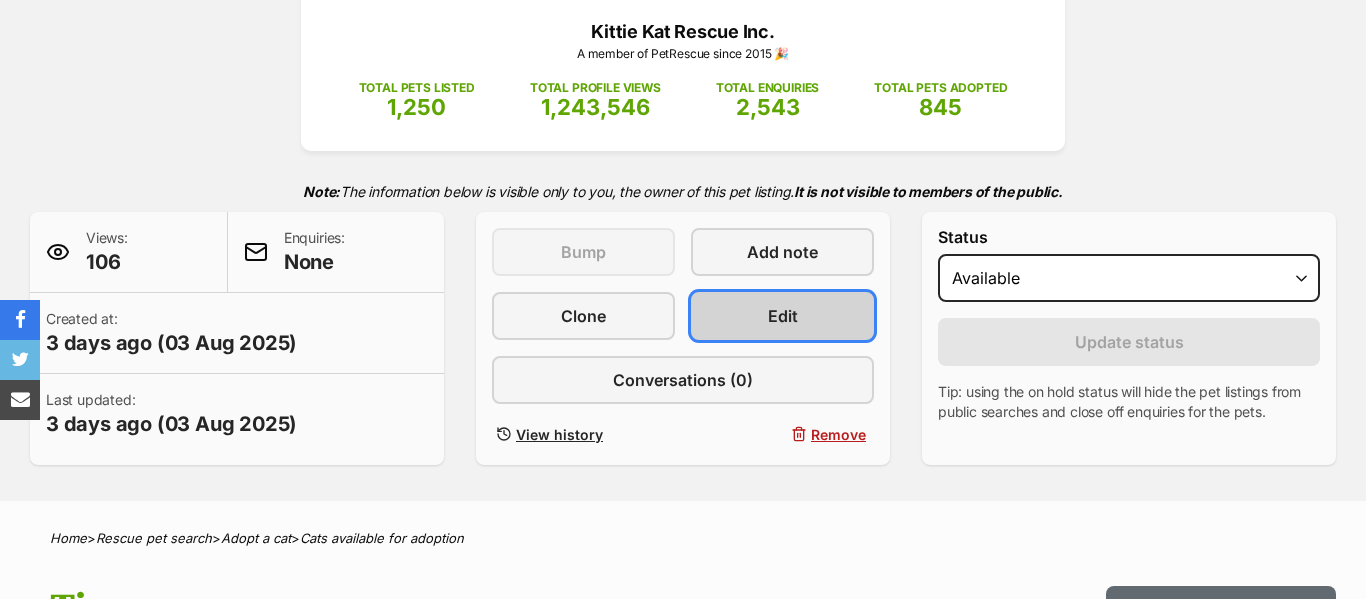 click on "Edit" at bounding box center (782, 316) 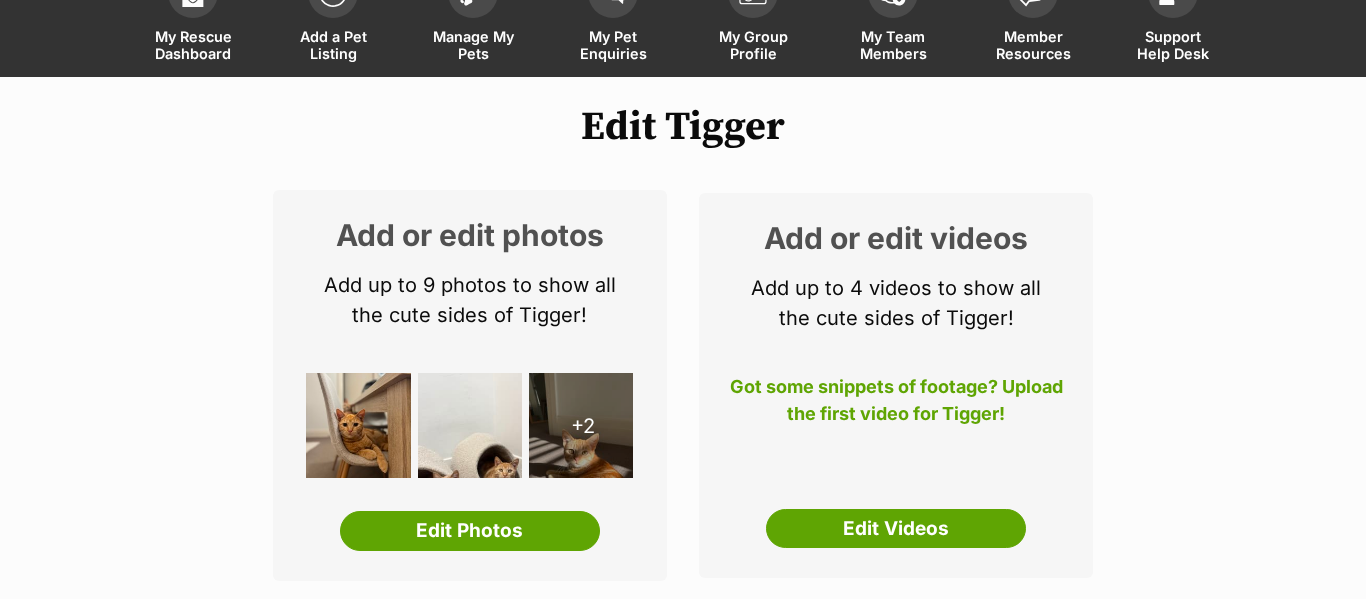 scroll, scrollTop: 298, scrollLeft: 0, axis: vertical 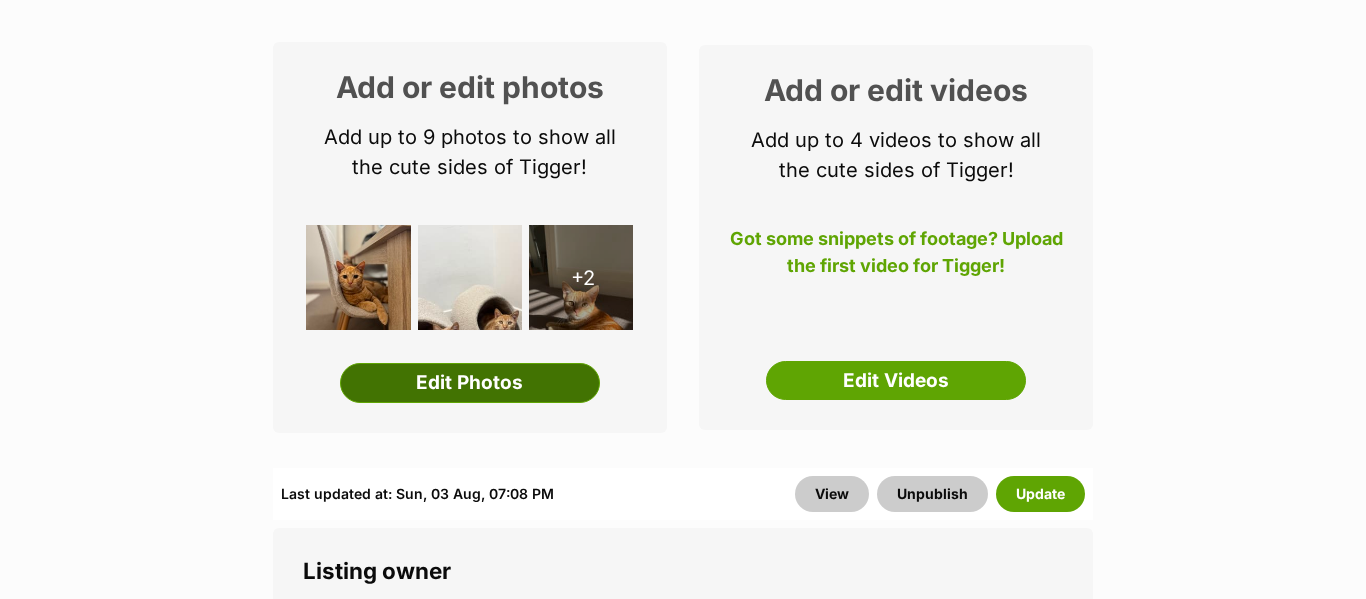 click on "Edit Photos" at bounding box center [470, 383] 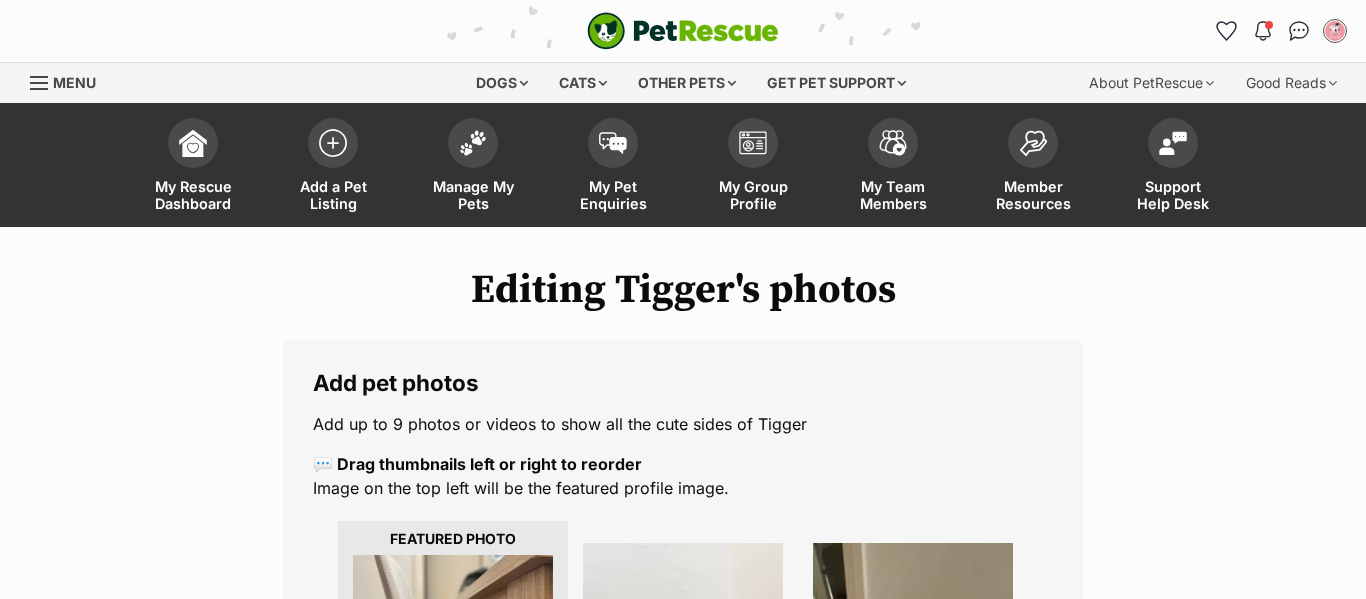 scroll, scrollTop: 494, scrollLeft: 0, axis: vertical 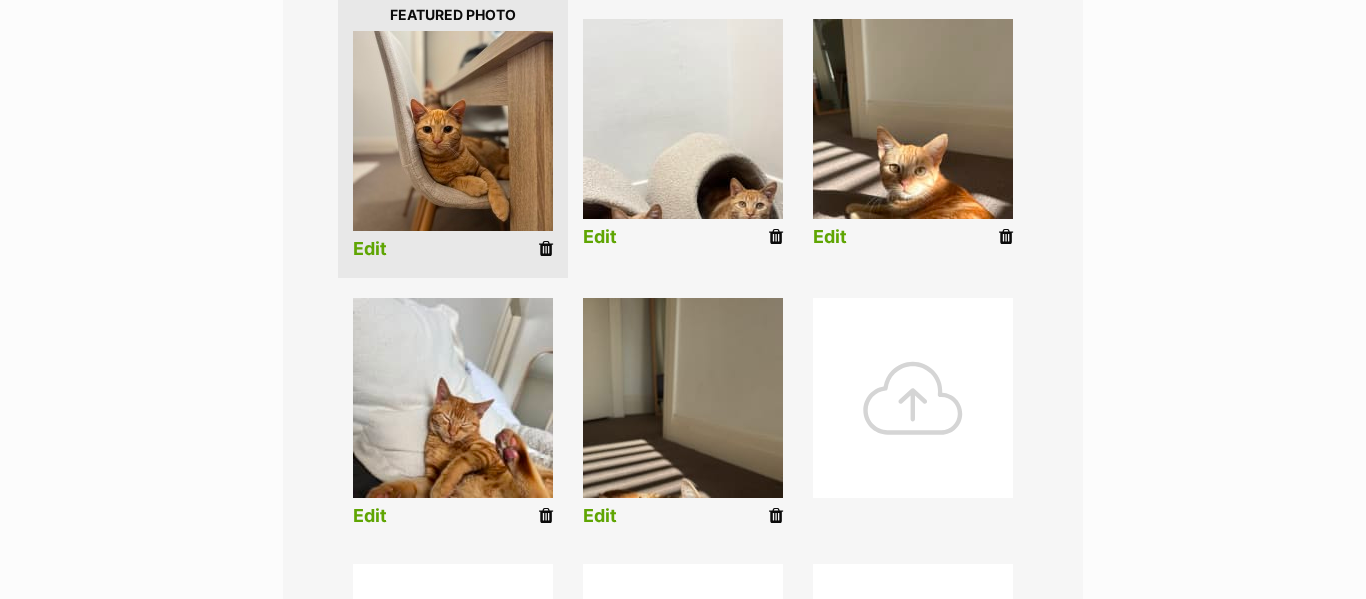 click at bounding box center (913, 398) 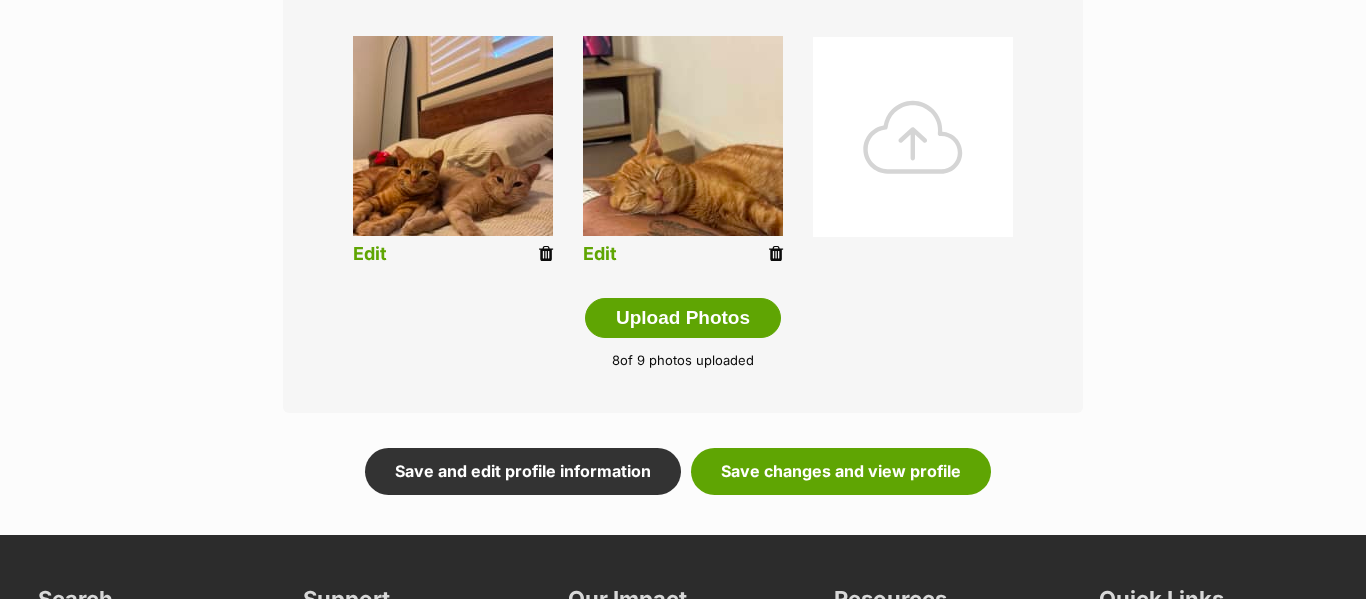 scroll, scrollTop: 1056, scrollLeft: 0, axis: vertical 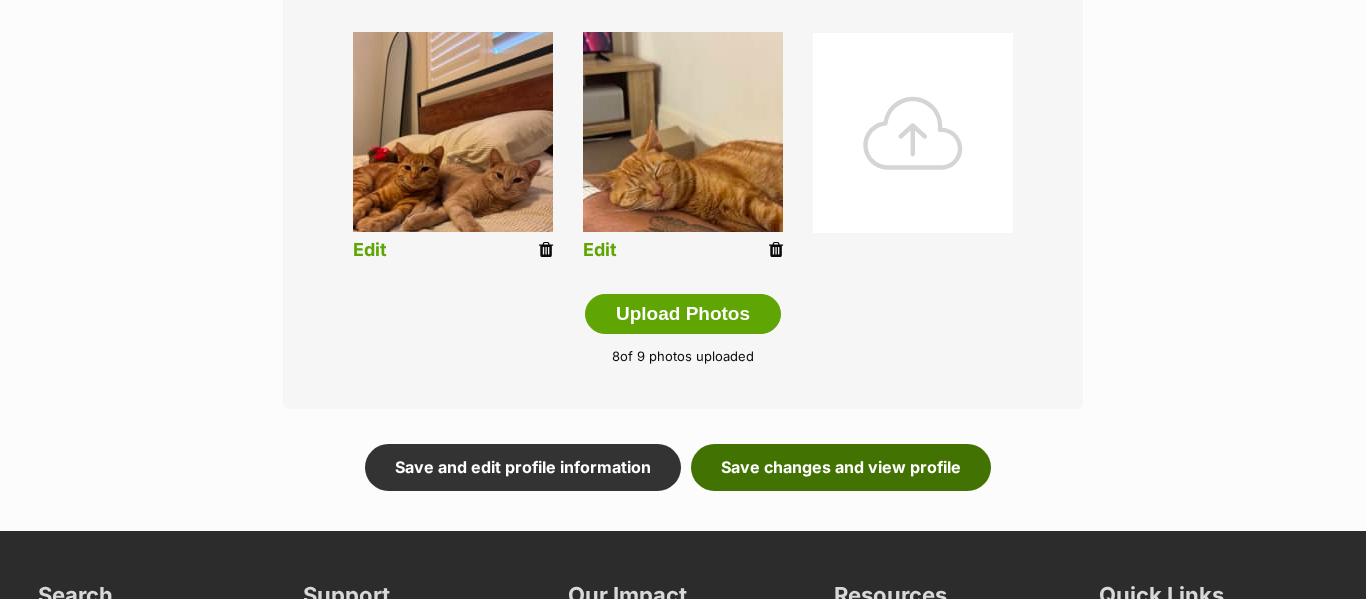 click on "Save changes and view profile" at bounding box center (841, 467) 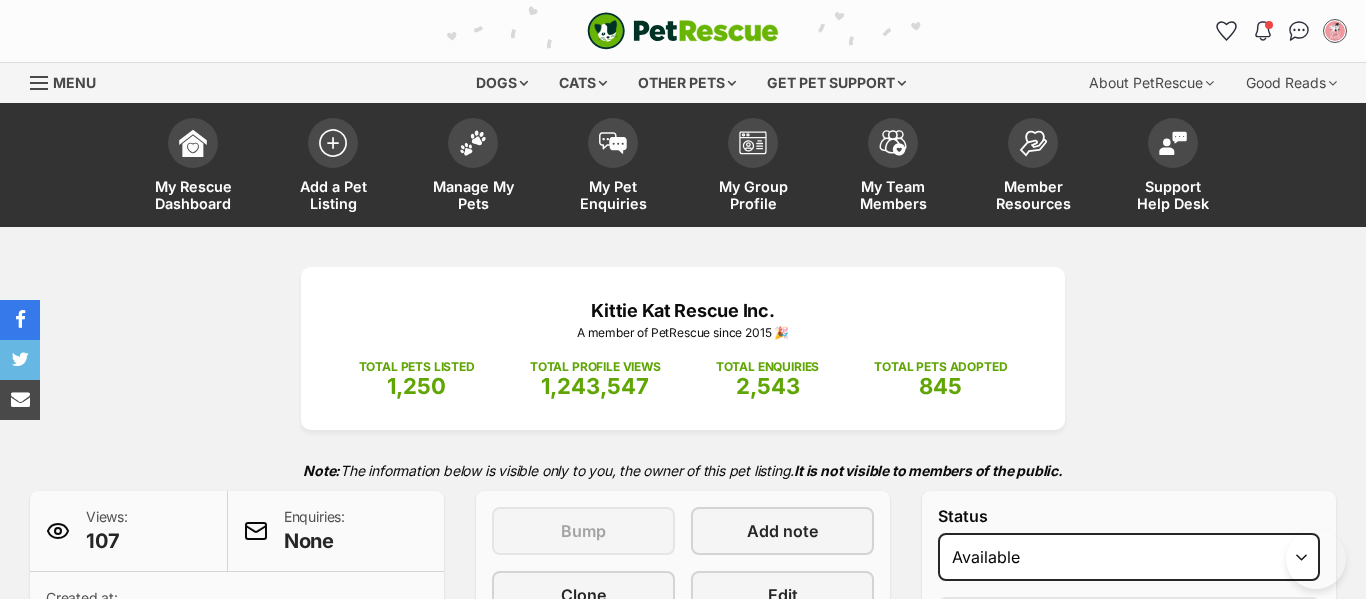 scroll, scrollTop: 0, scrollLeft: 0, axis: both 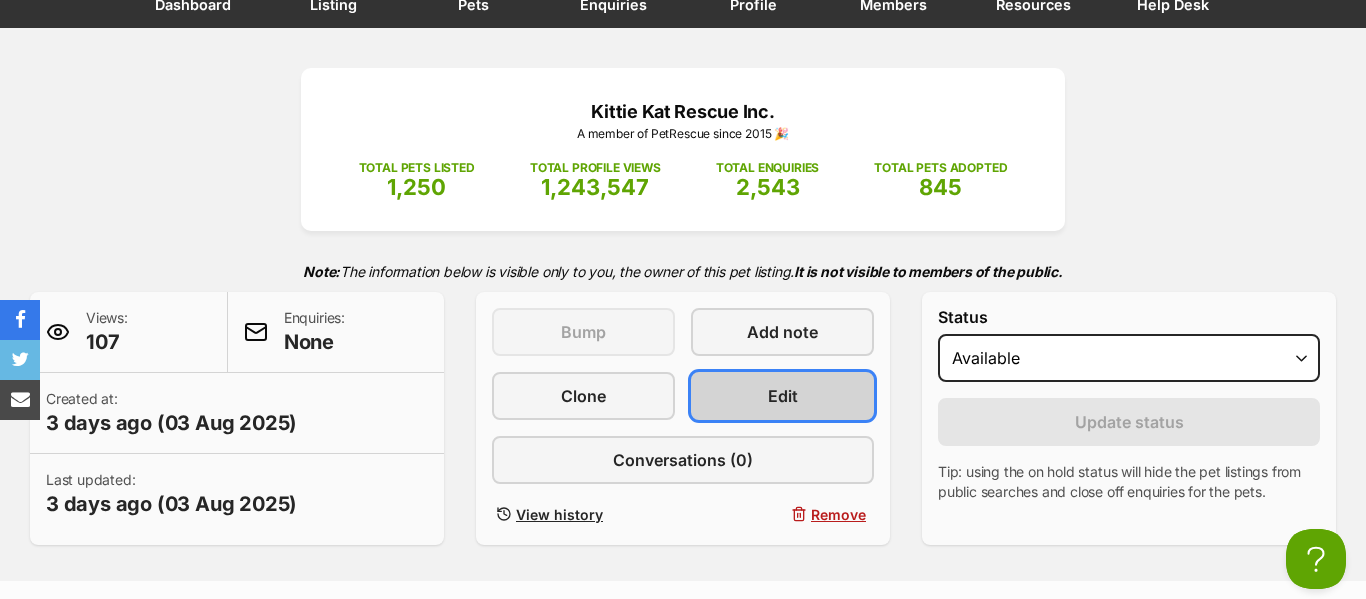 click on "Edit" at bounding box center [783, 396] 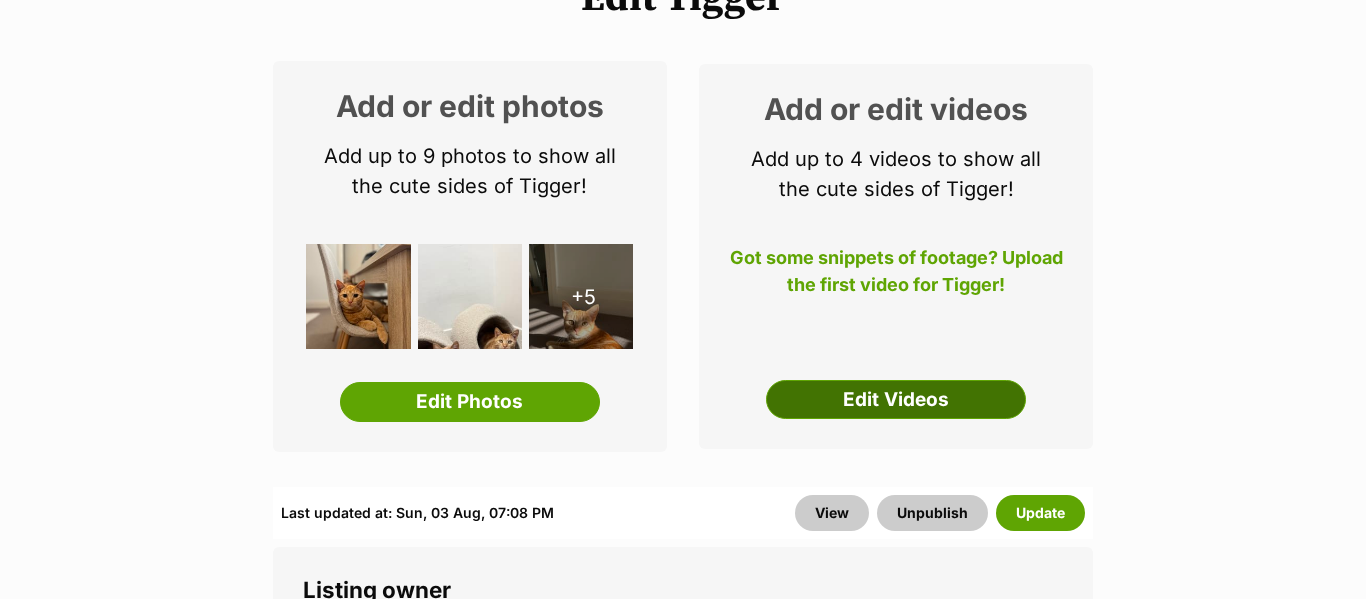 scroll, scrollTop: 279, scrollLeft: 0, axis: vertical 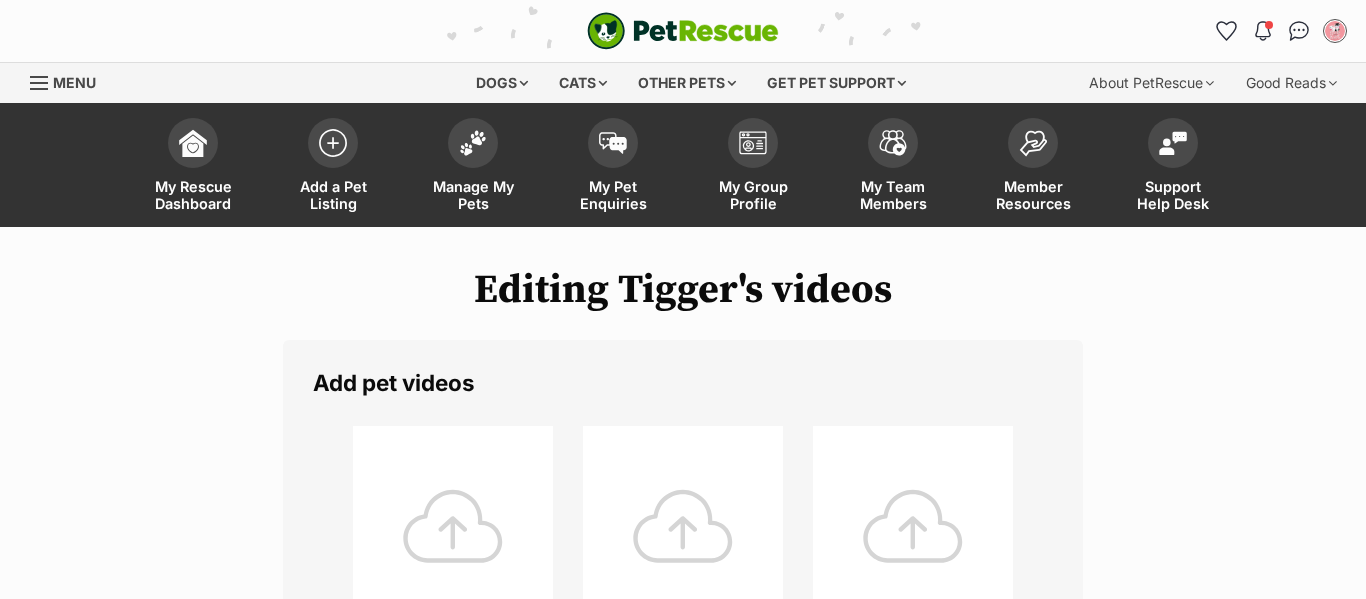 click at bounding box center (453, 526) 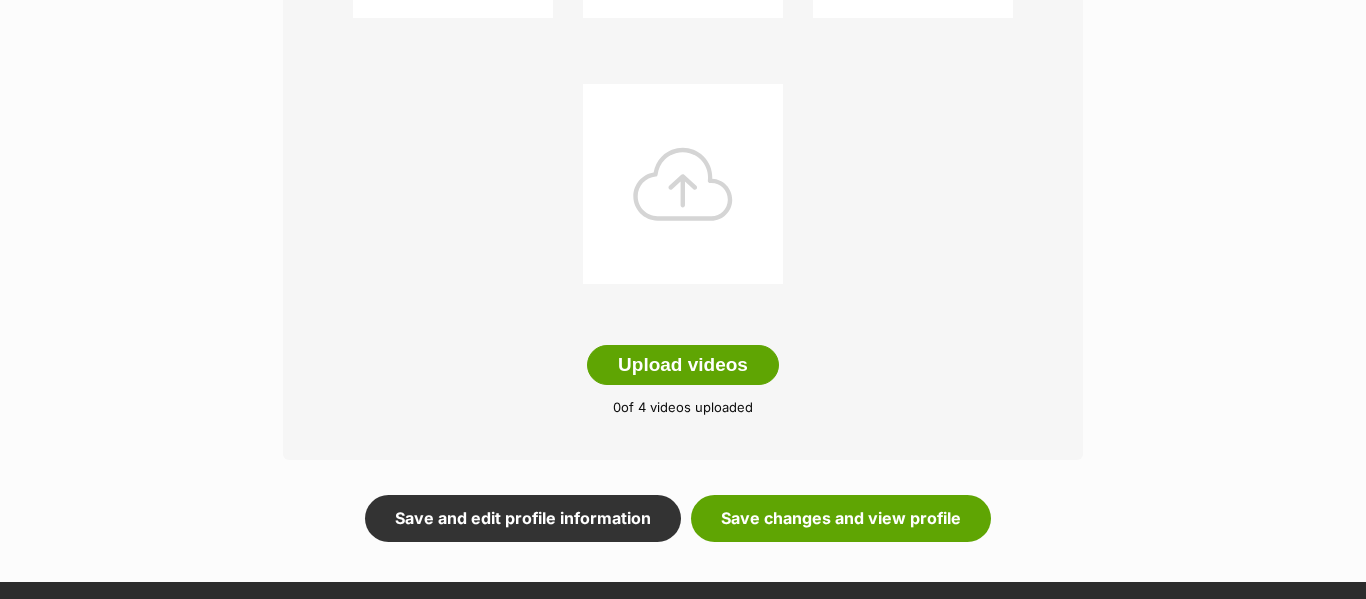 scroll, scrollTop: 607, scrollLeft: 0, axis: vertical 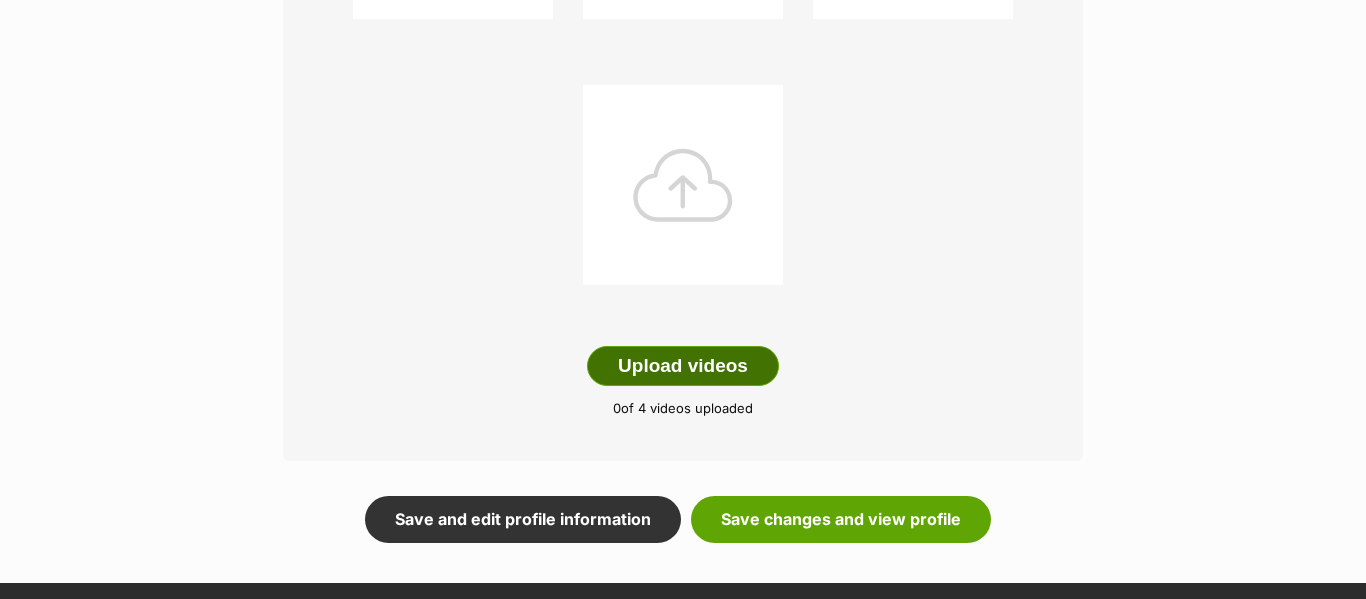 click on "Upload videos" at bounding box center [683, 366] 